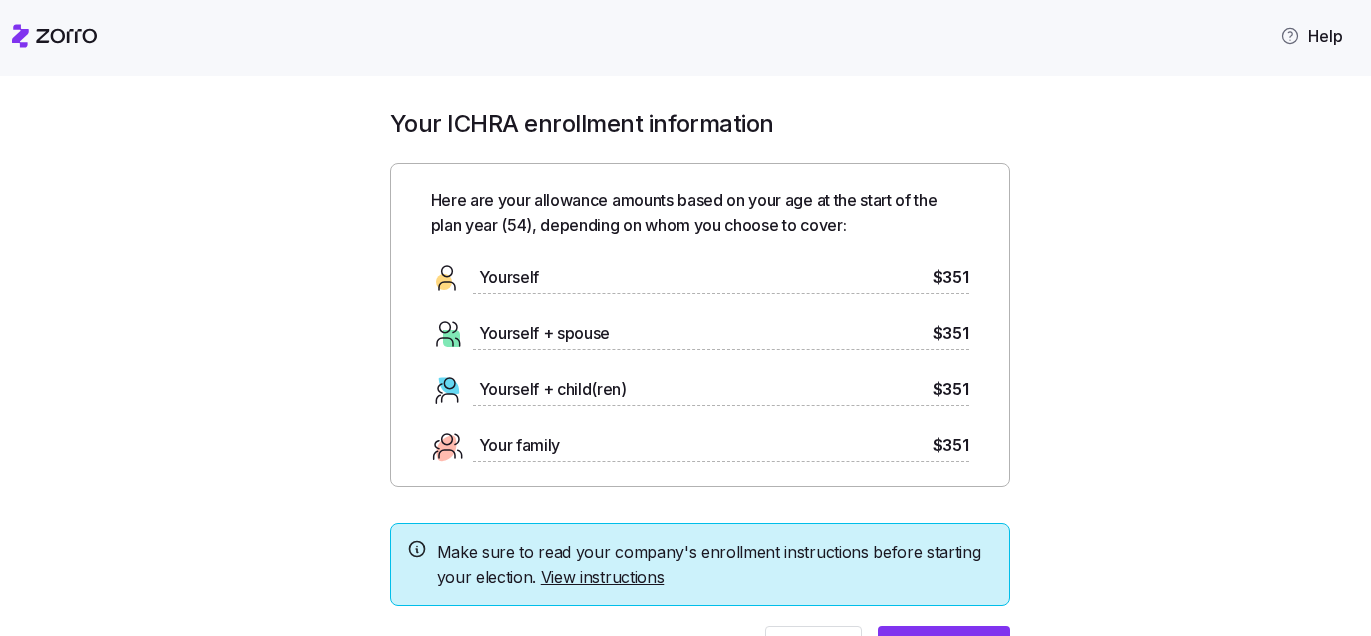 scroll, scrollTop: 0, scrollLeft: 0, axis: both 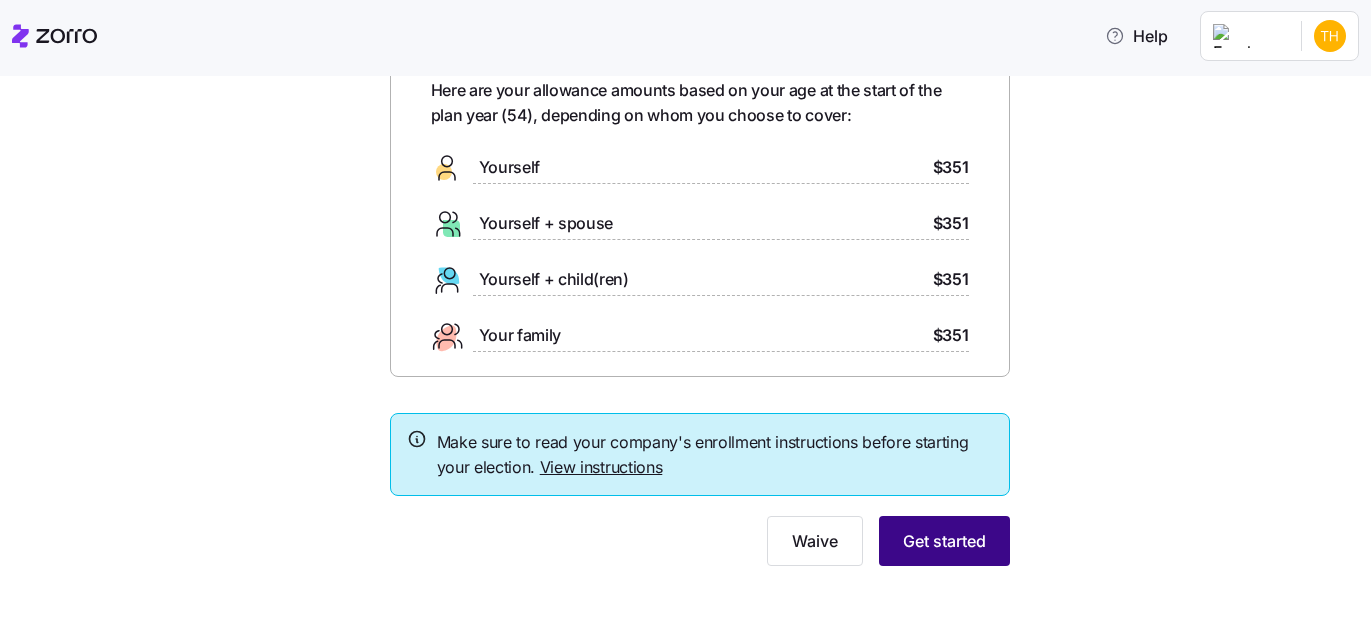 click on "Get started" at bounding box center [944, 541] 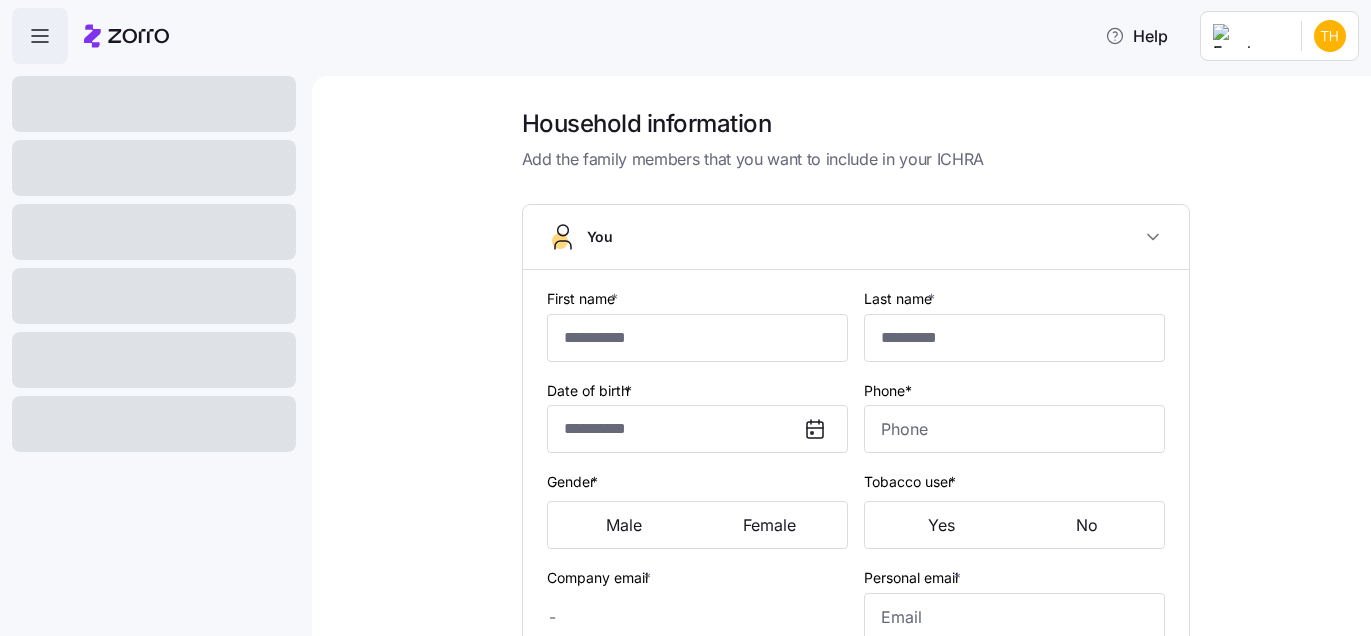 type on "*******" 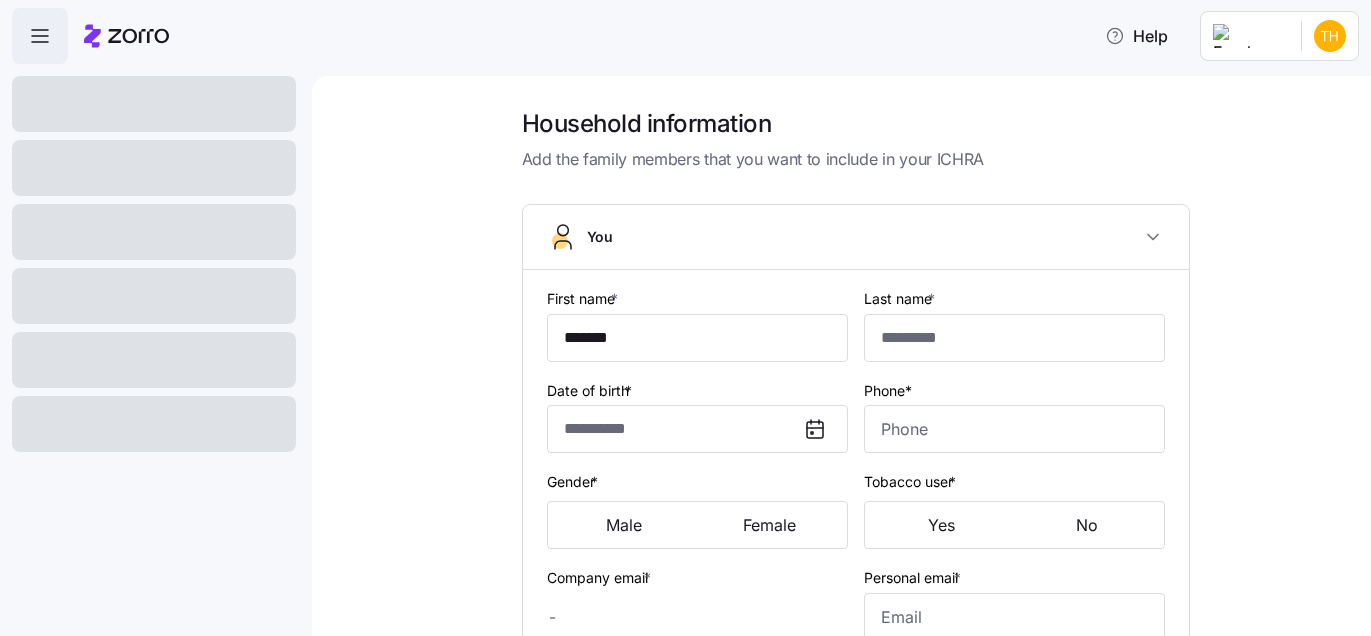 type on "*******" 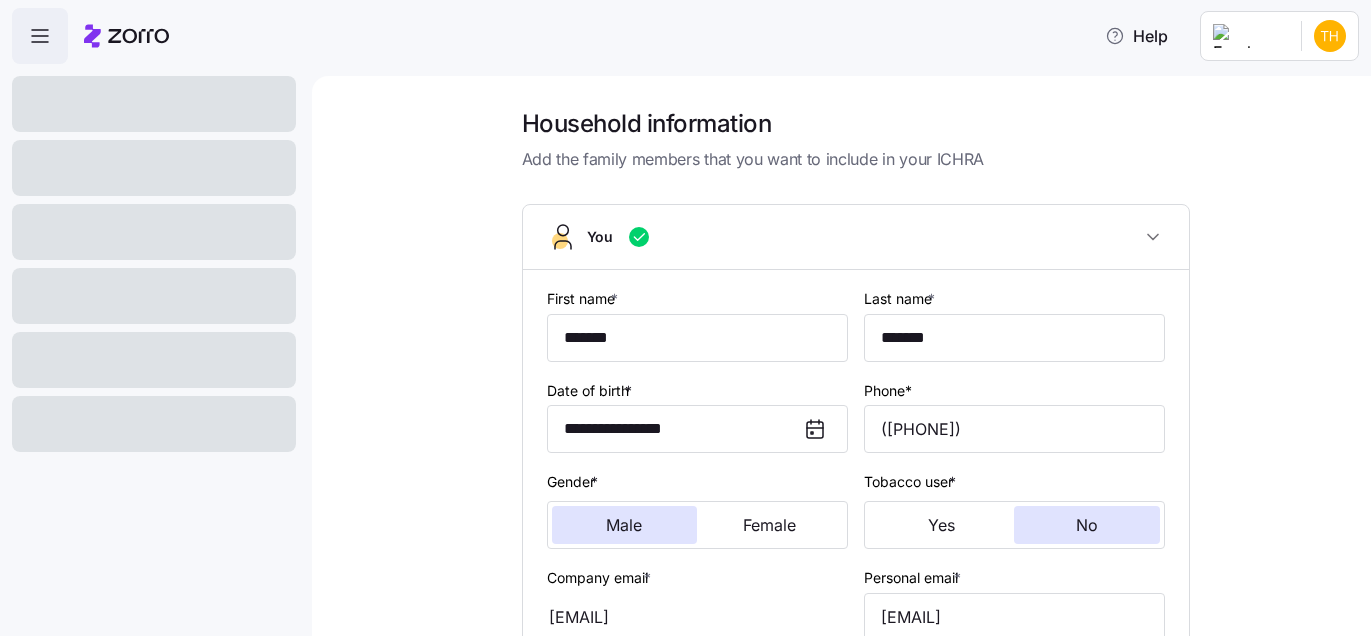 type on "**********" 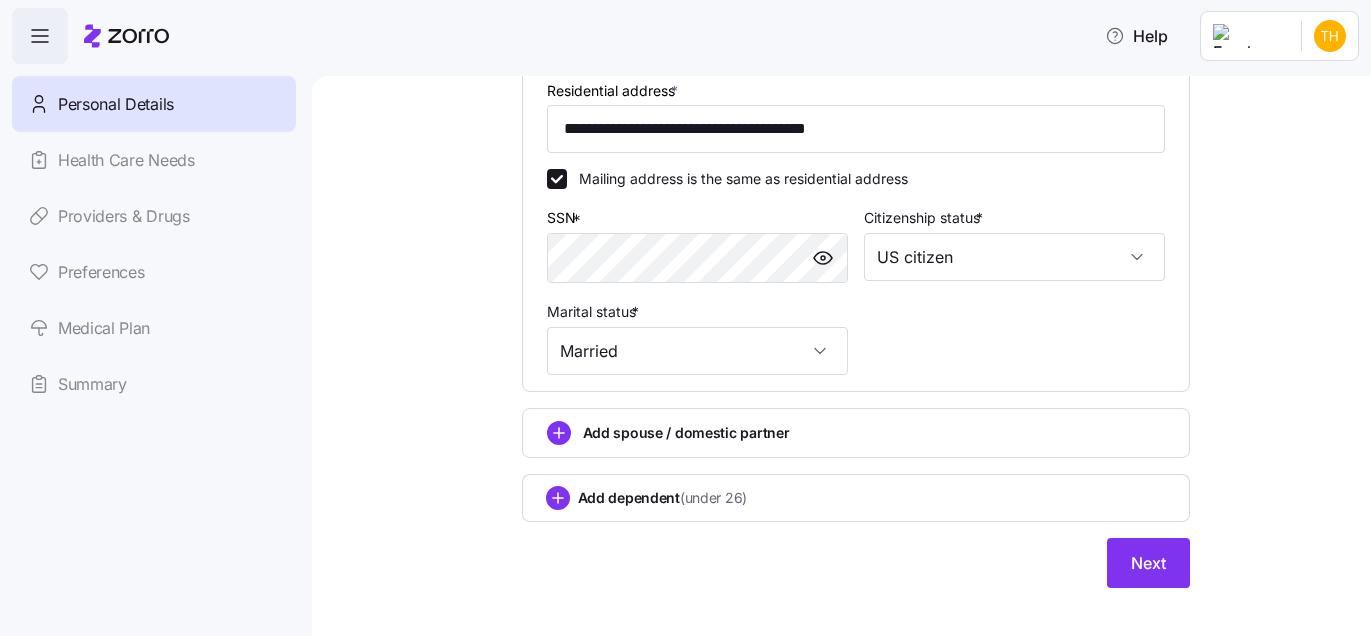 scroll, scrollTop: 581, scrollLeft: 0, axis: vertical 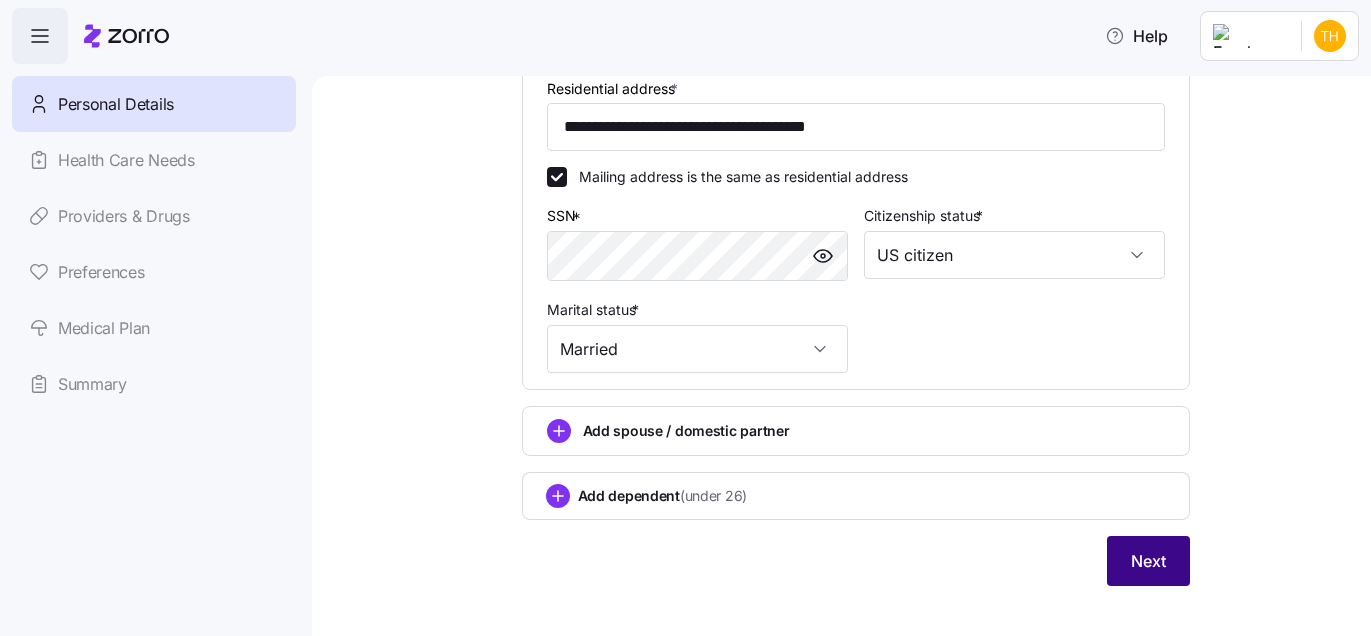 click on "Next" at bounding box center (1148, 561) 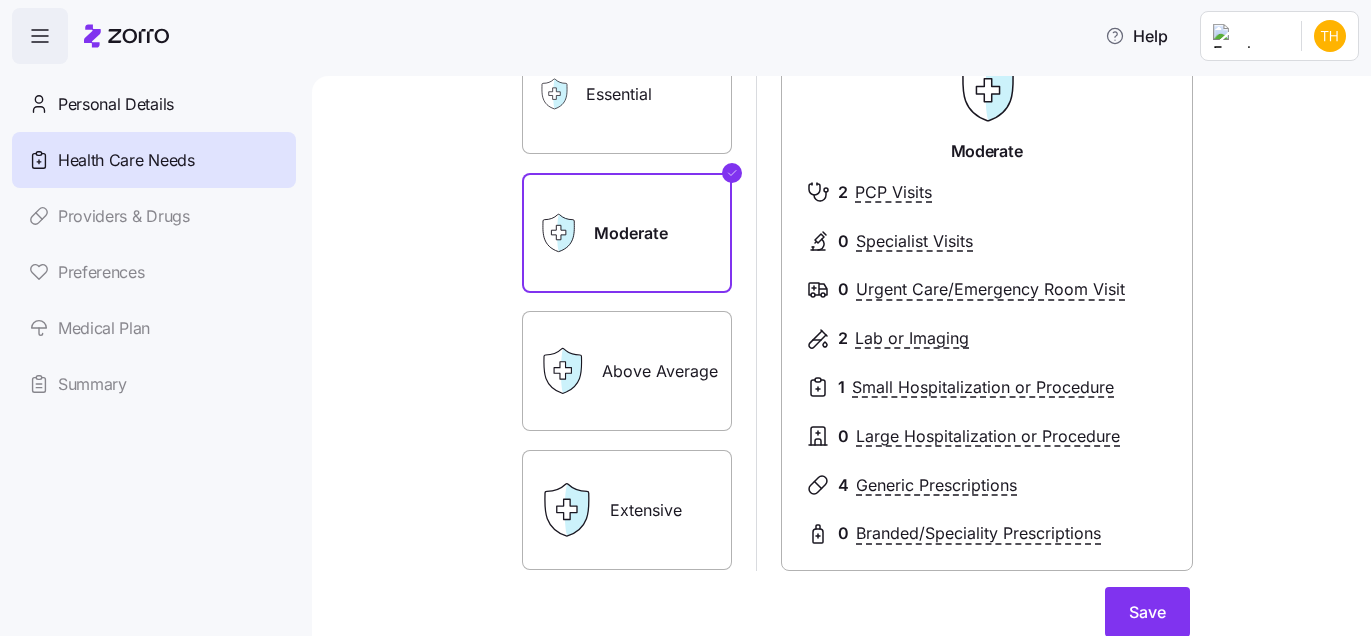 scroll, scrollTop: 237, scrollLeft: 0, axis: vertical 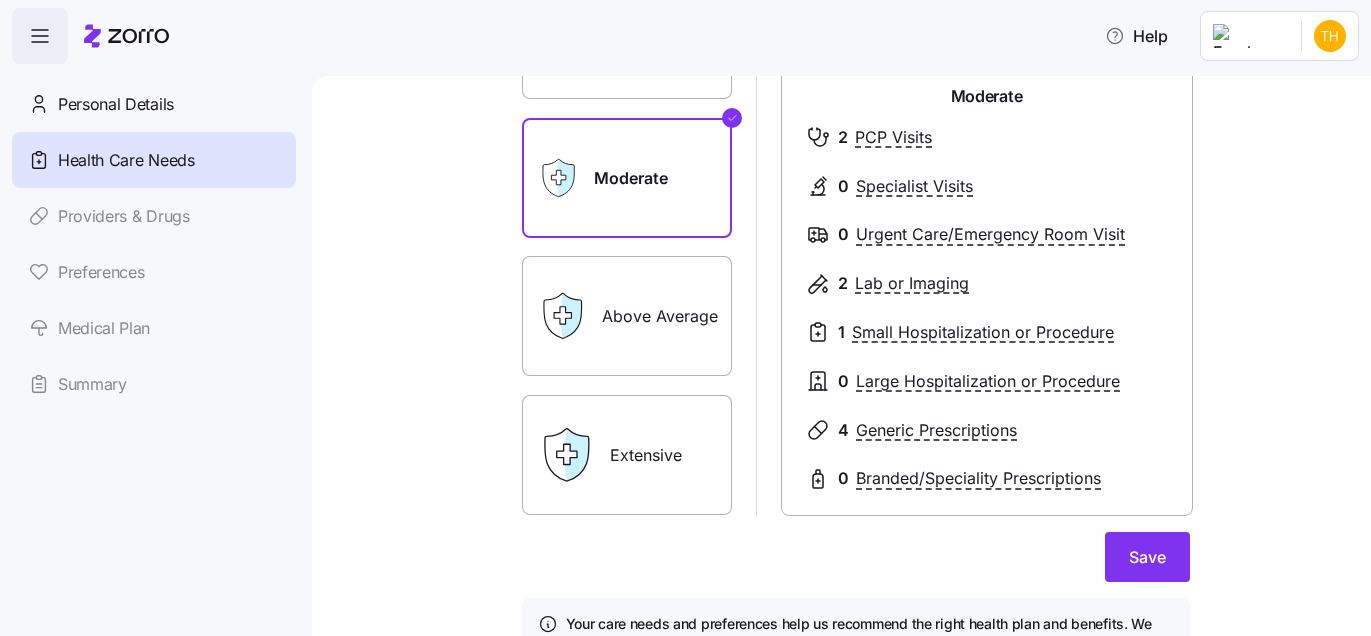 click on "Extensive" at bounding box center (627, 455) 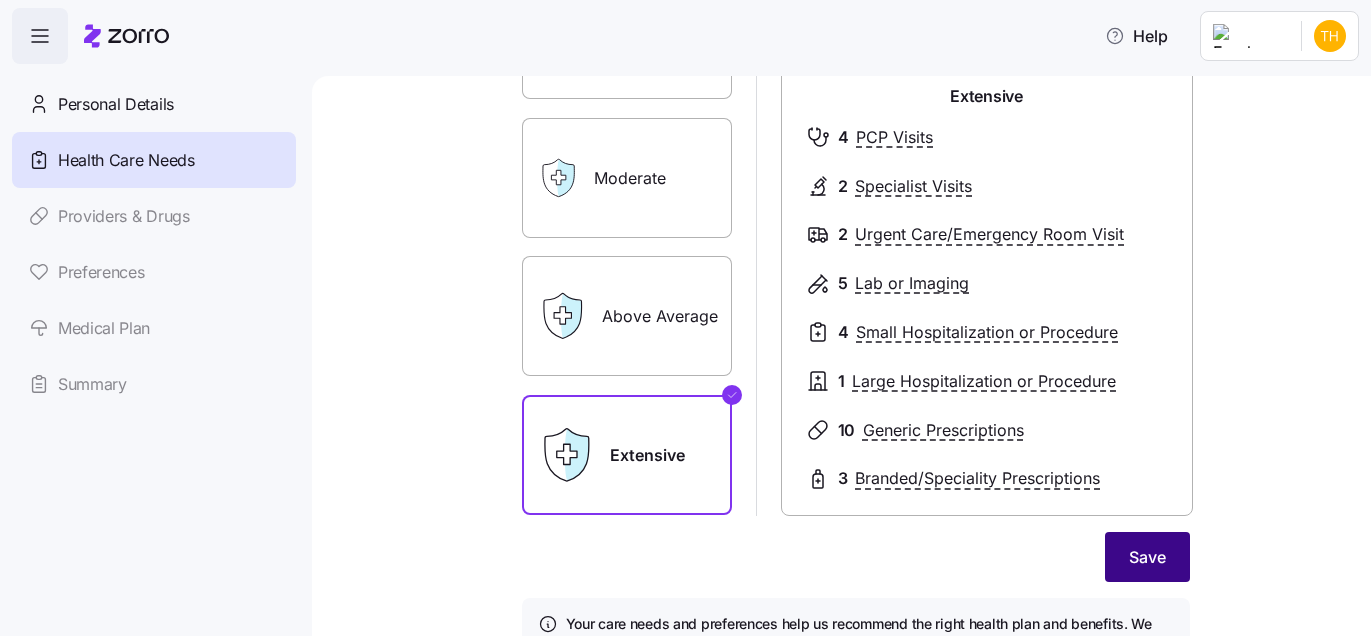 click on "Save" at bounding box center (1147, 557) 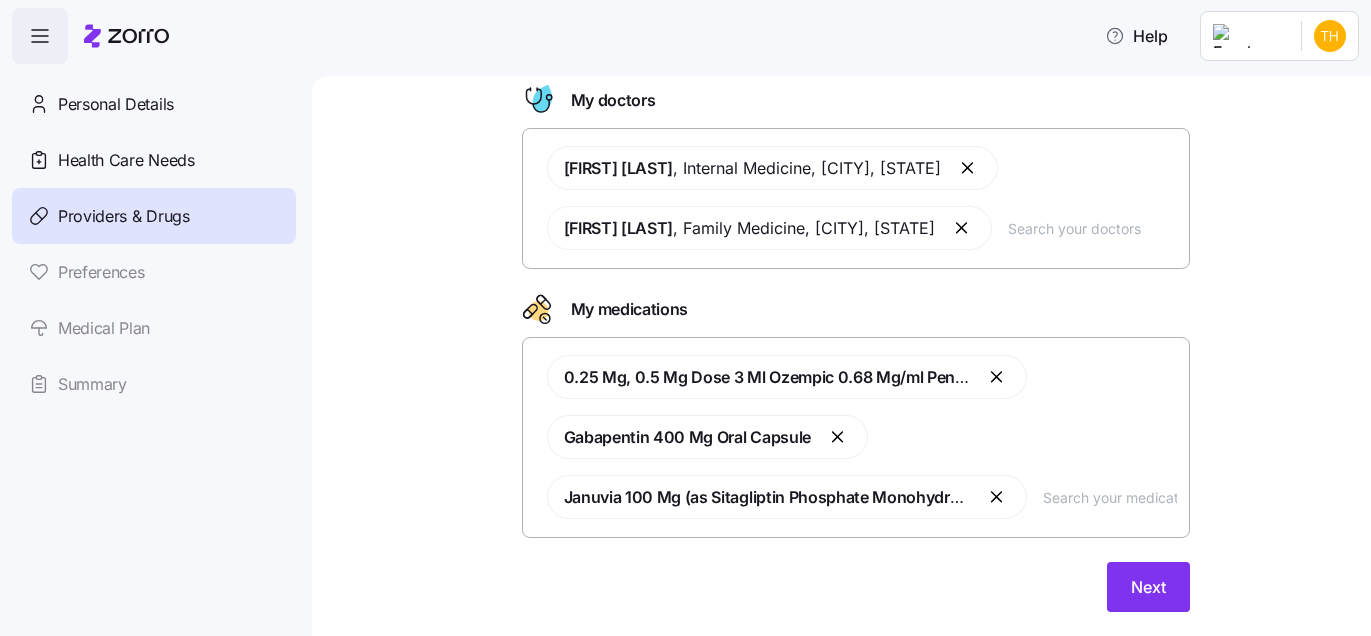 scroll, scrollTop: 158, scrollLeft: 0, axis: vertical 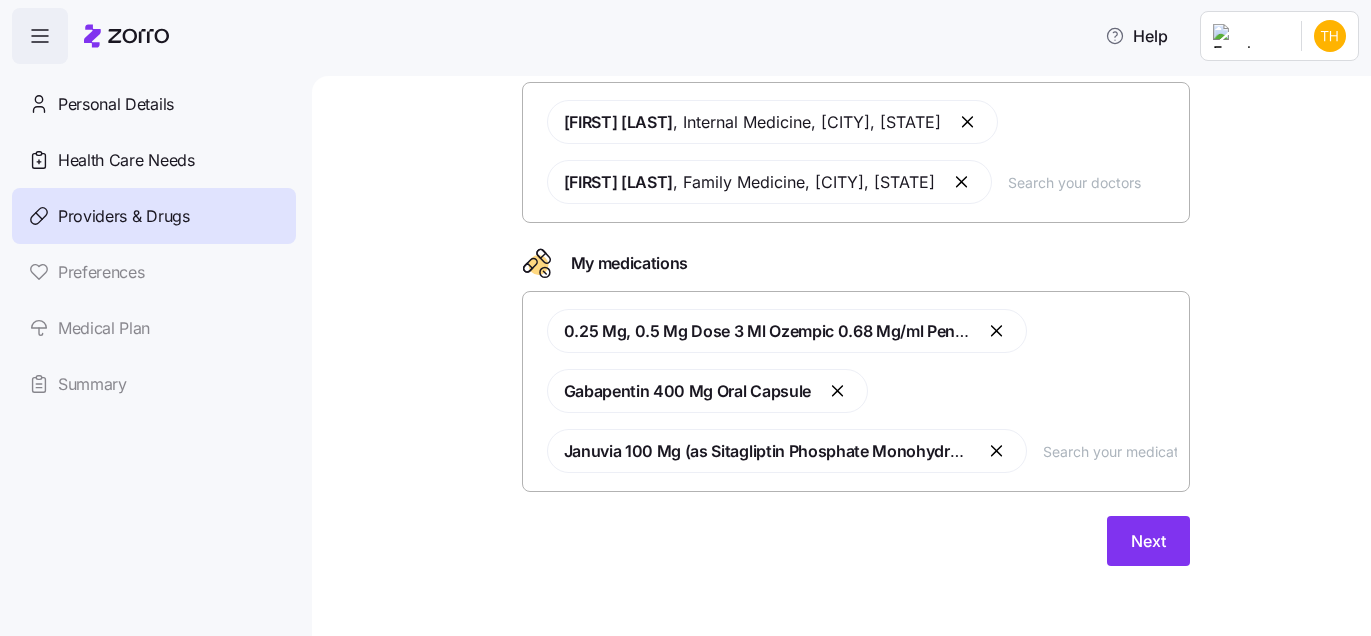 click at bounding box center (1110, 451) 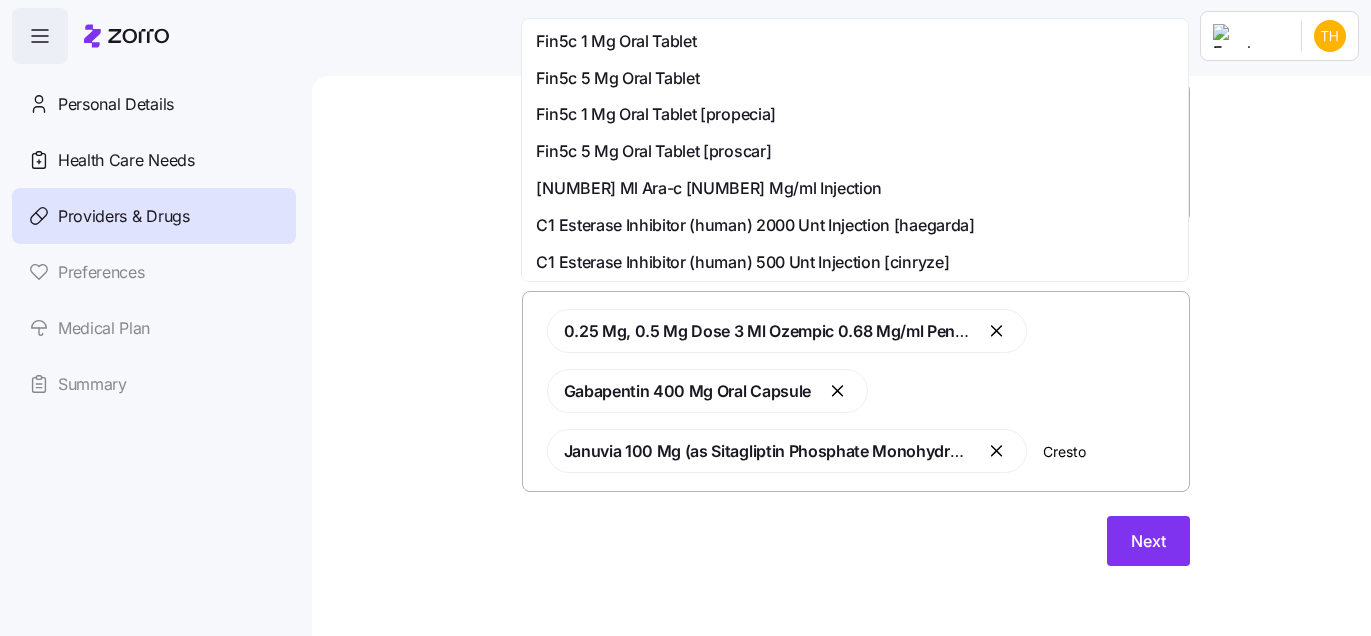 type on "Crestor" 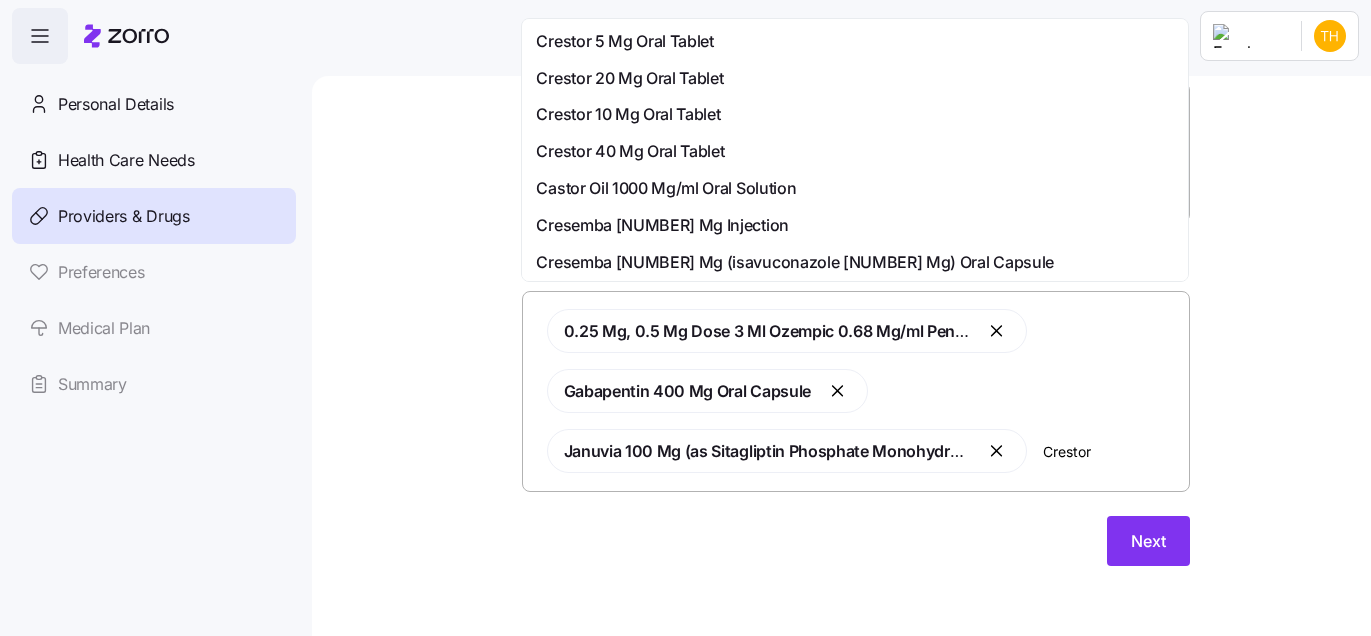 click on "Crestor 20 Mg Oral Tablet" at bounding box center (629, 78) 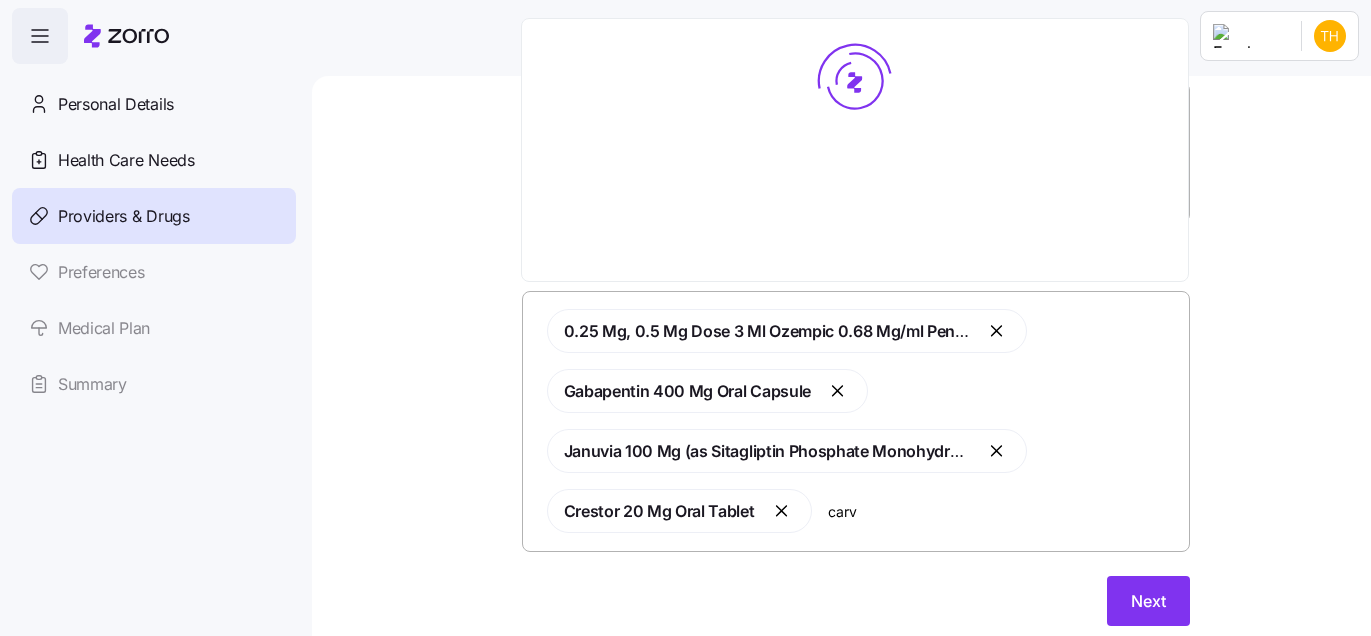 type on "carve" 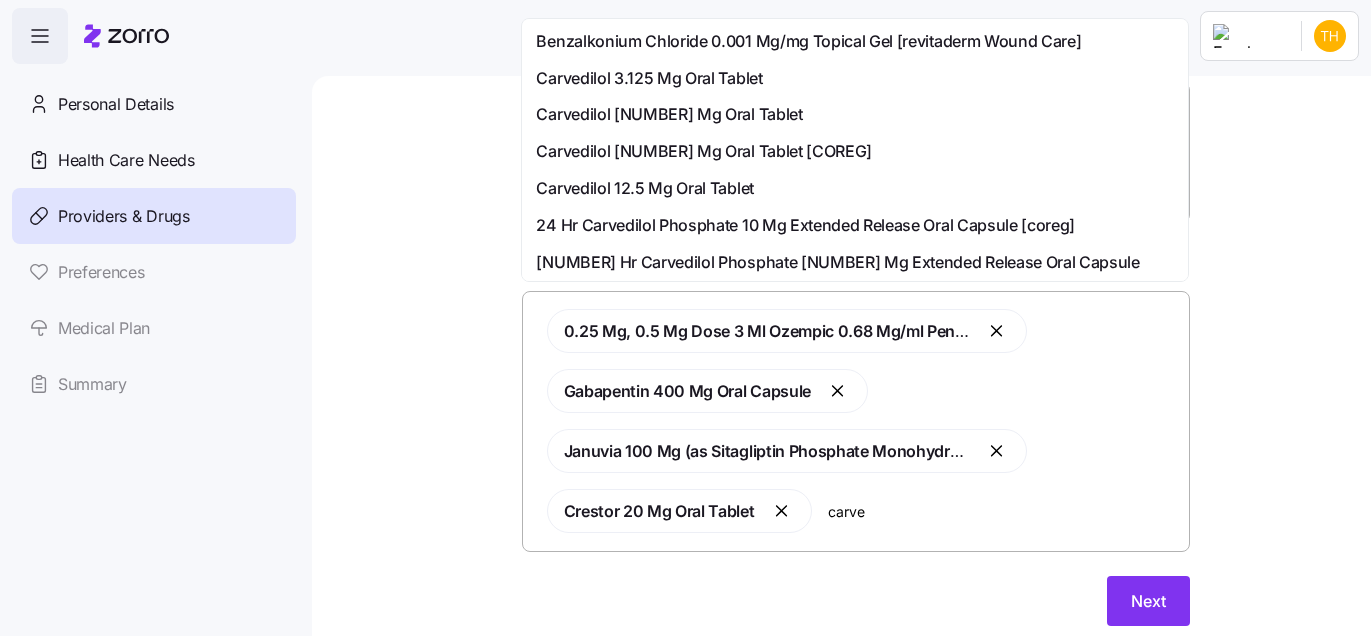 click on "Carvedilol 12.5 Mg Oral Tablet" at bounding box center [644, 188] 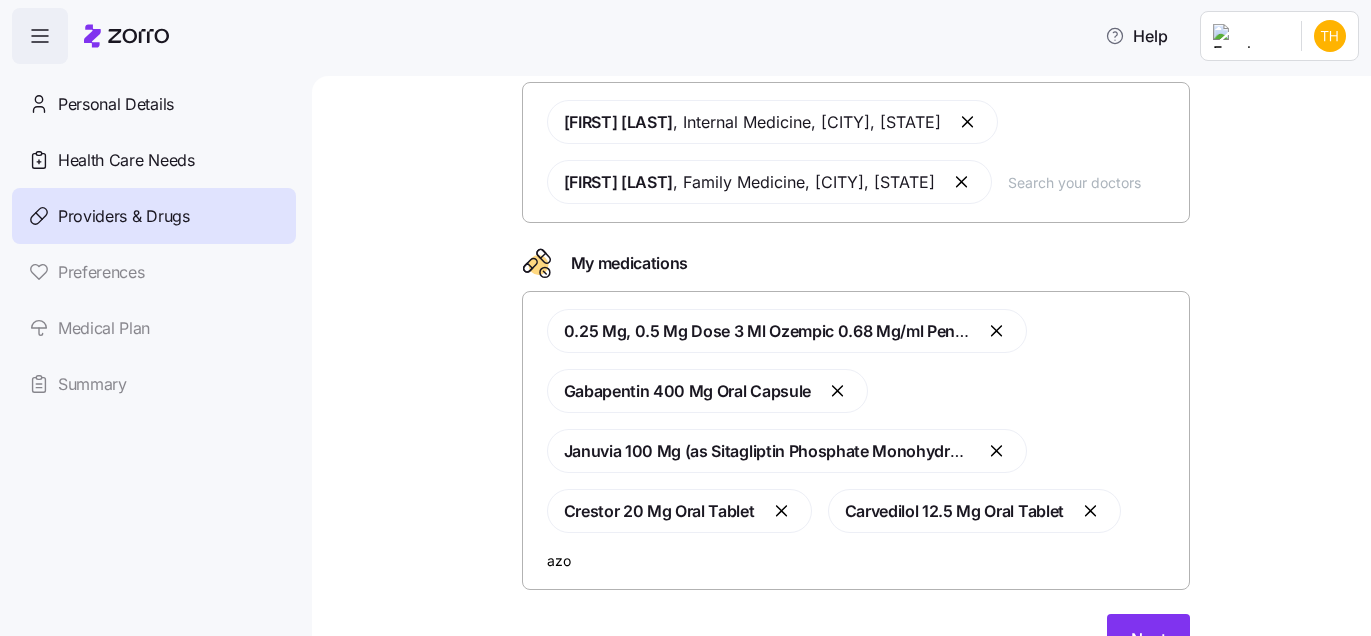type on "azor" 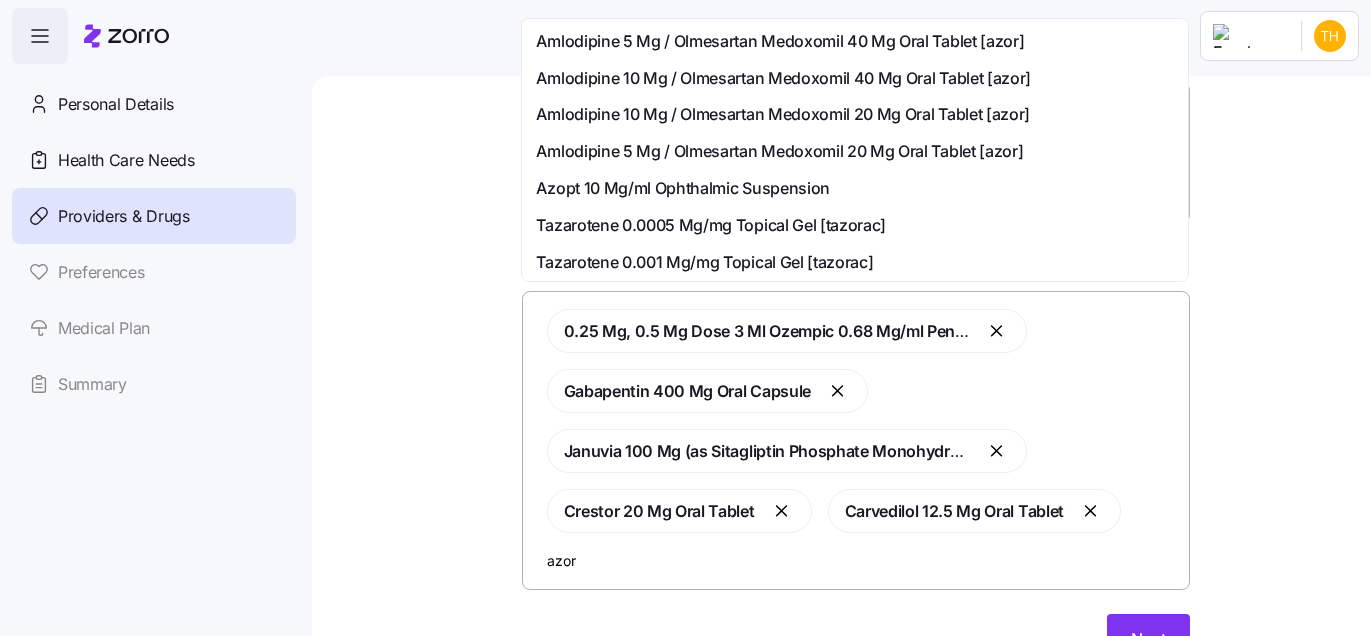 click on "Amlodipine 10 Mg / Olmesartan Medoxomil 20 Mg Oral Tablet [azor]" at bounding box center (783, 114) 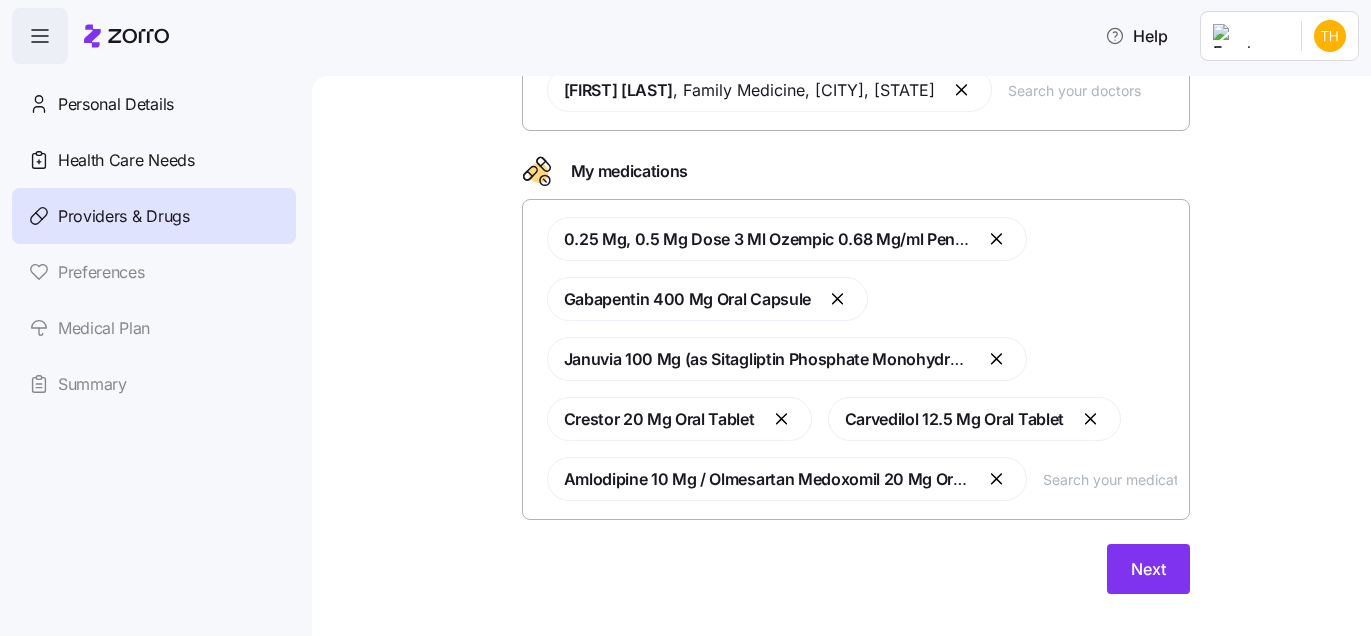 scroll, scrollTop: 278, scrollLeft: 0, axis: vertical 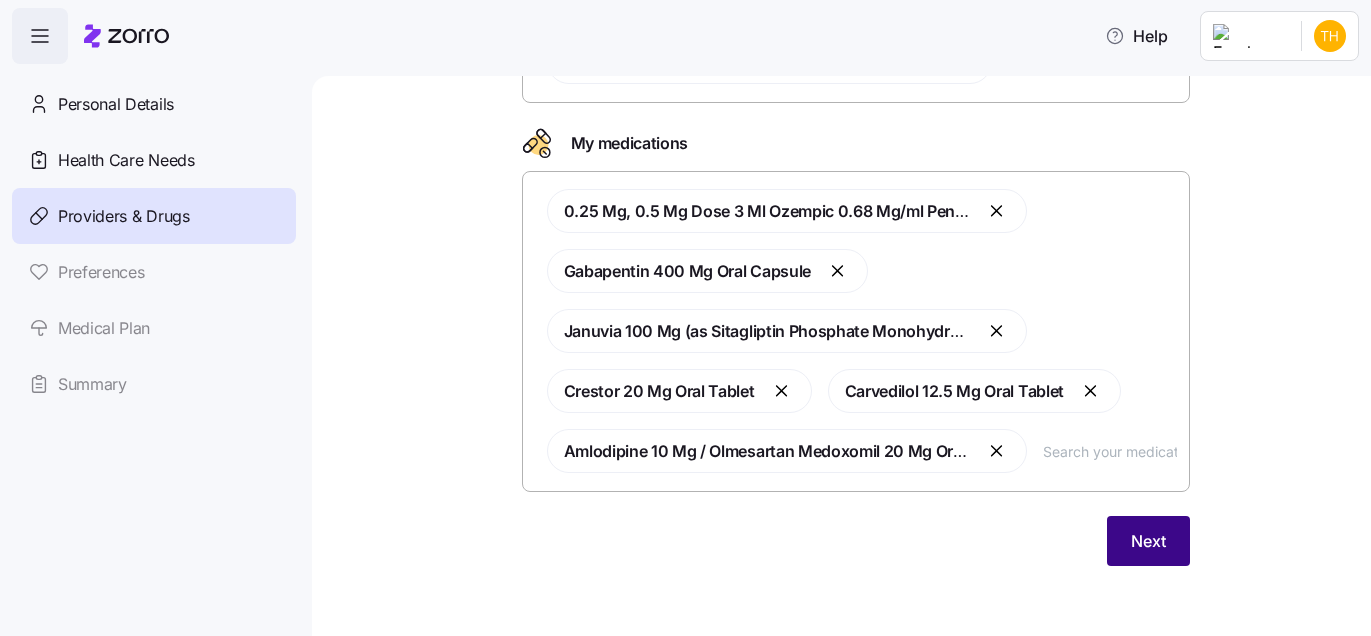 click on "Next" at bounding box center [1148, 541] 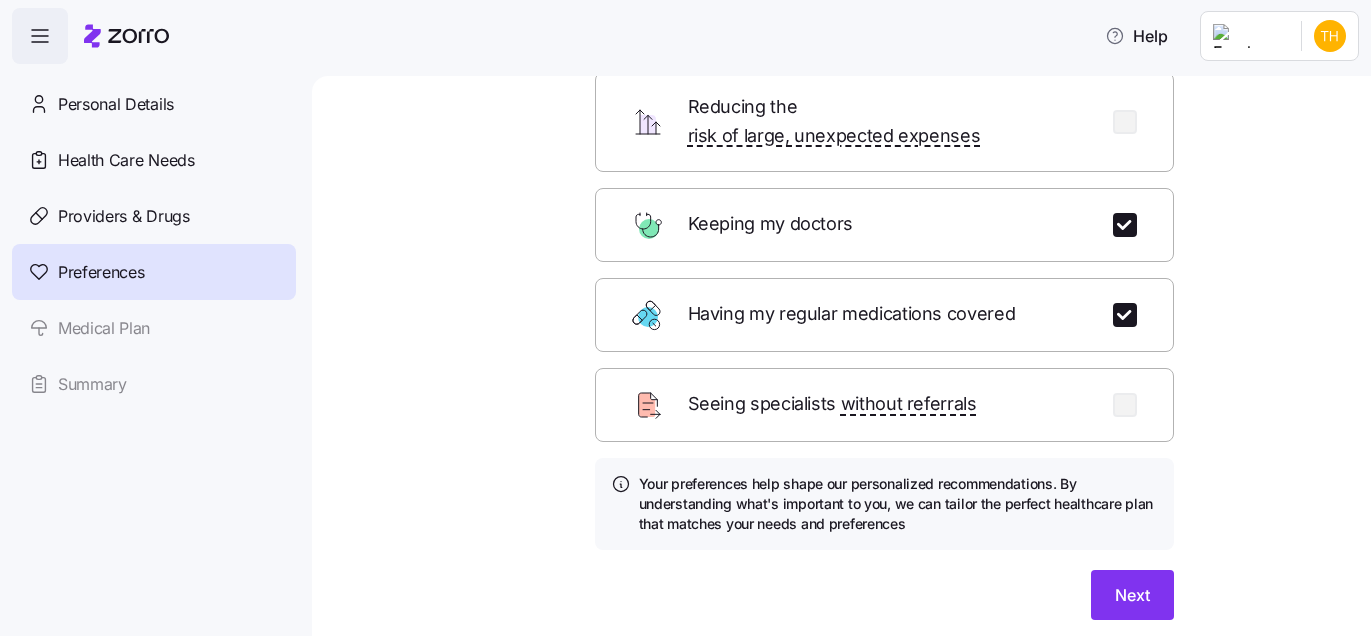 scroll, scrollTop: 220, scrollLeft: 0, axis: vertical 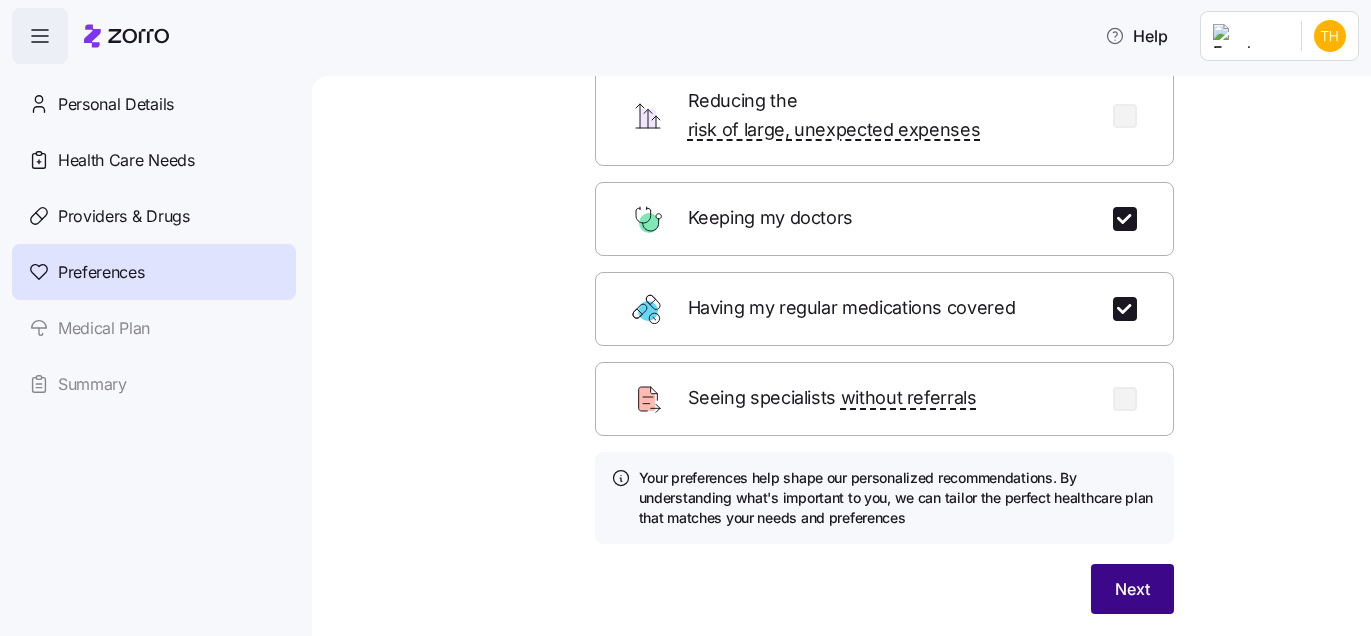 click on "Next" at bounding box center (1132, 589) 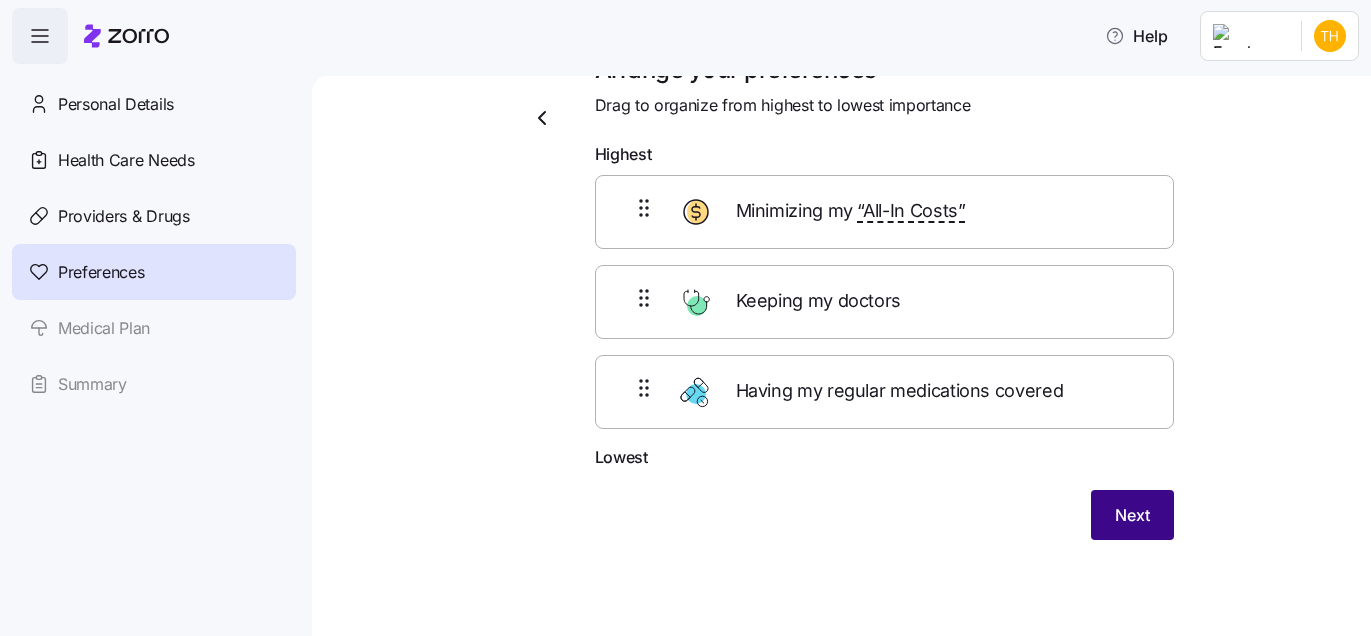 scroll, scrollTop: 51, scrollLeft: 0, axis: vertical 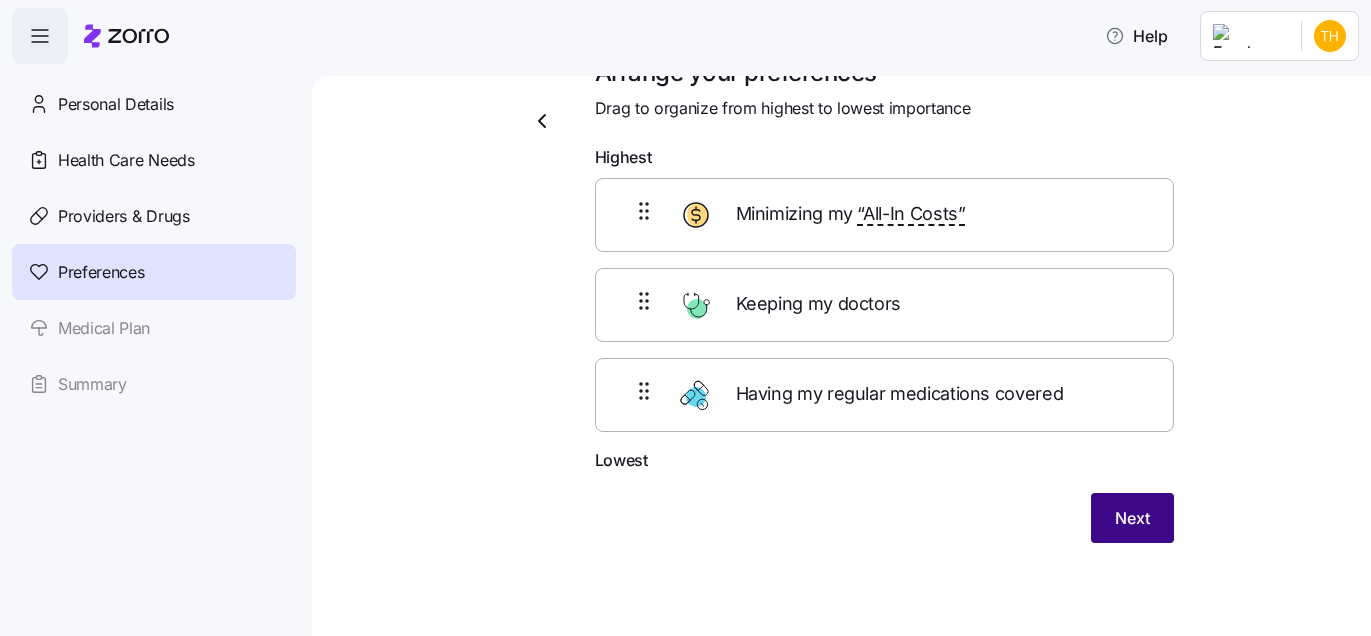 click on "Next" at bounding box center [1132, 518] 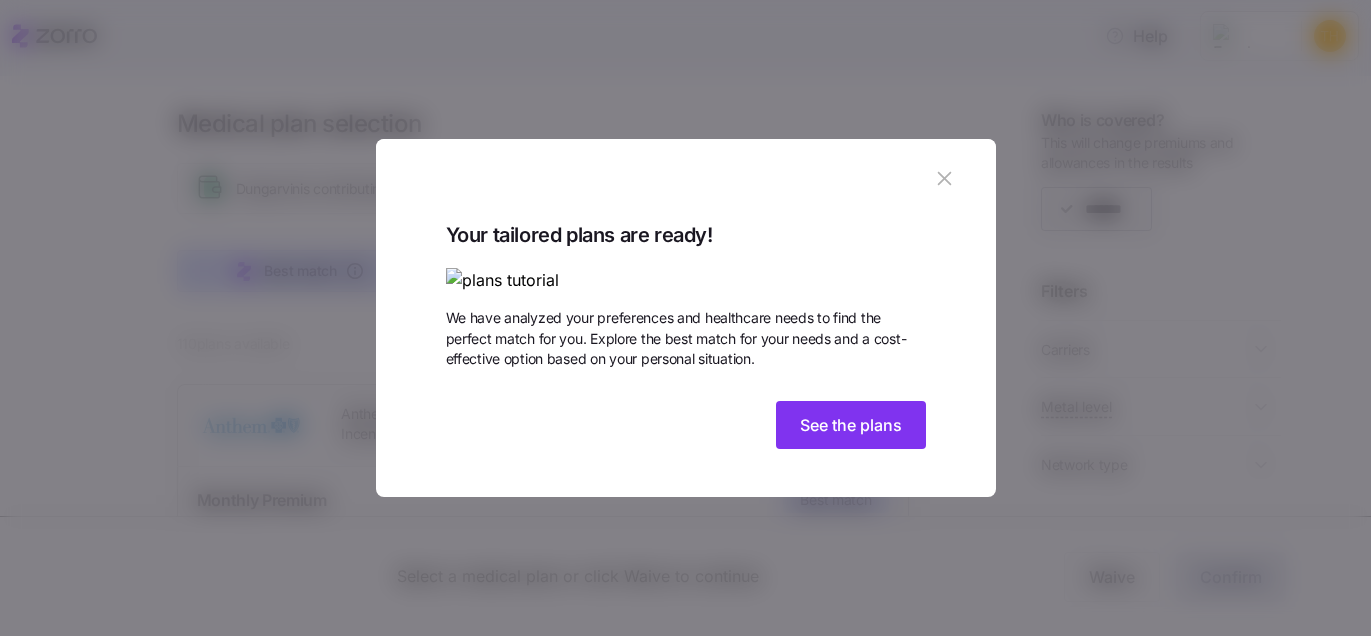 click at bounding box center [686, 280] 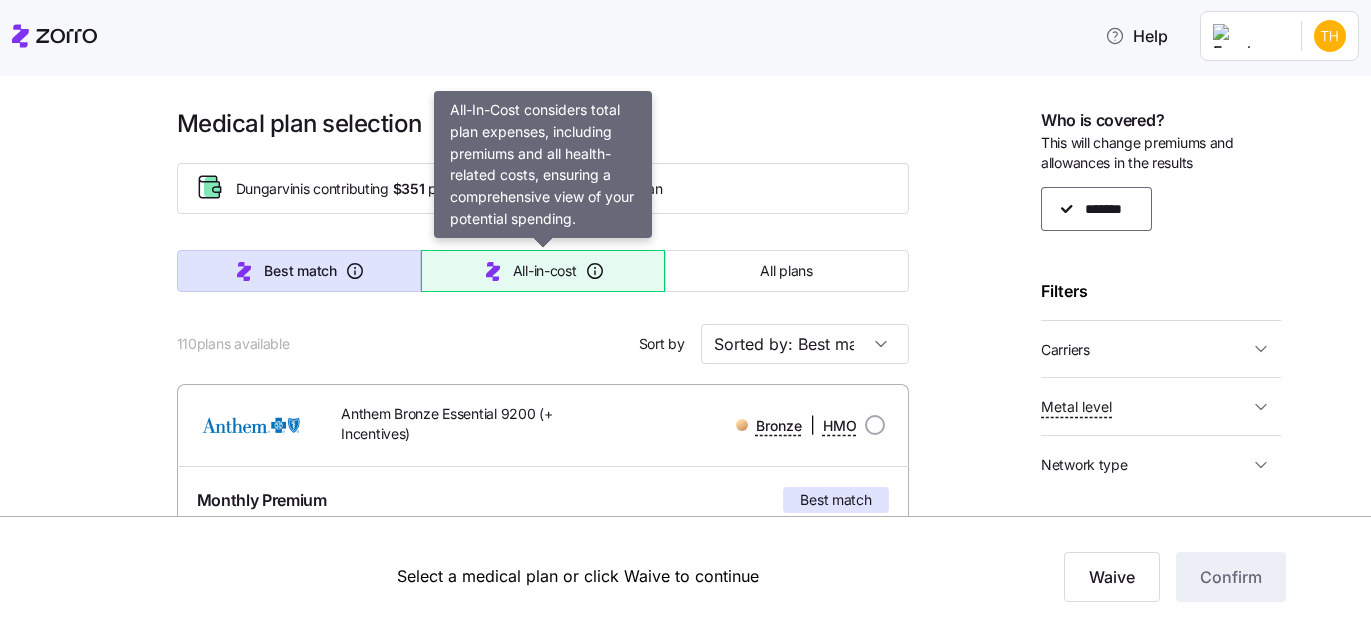 click on "All-in-cost" at bounding box center (543, 271) 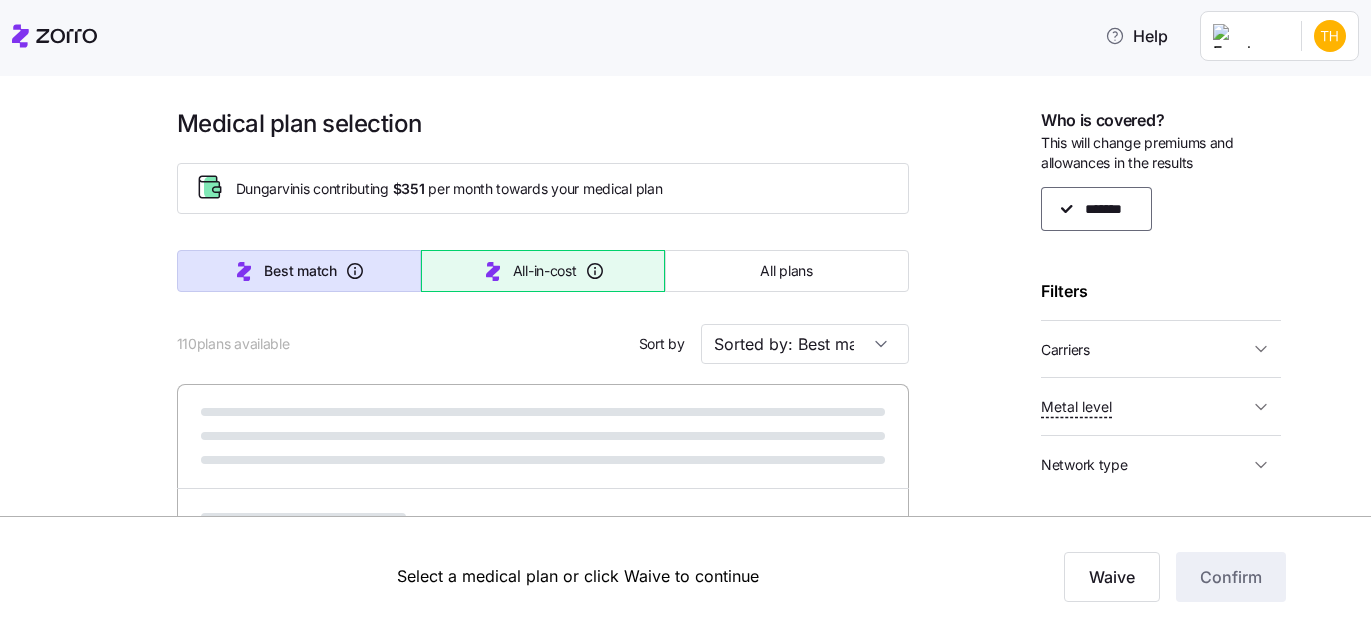 type on "Sorted by: All-in-cost" 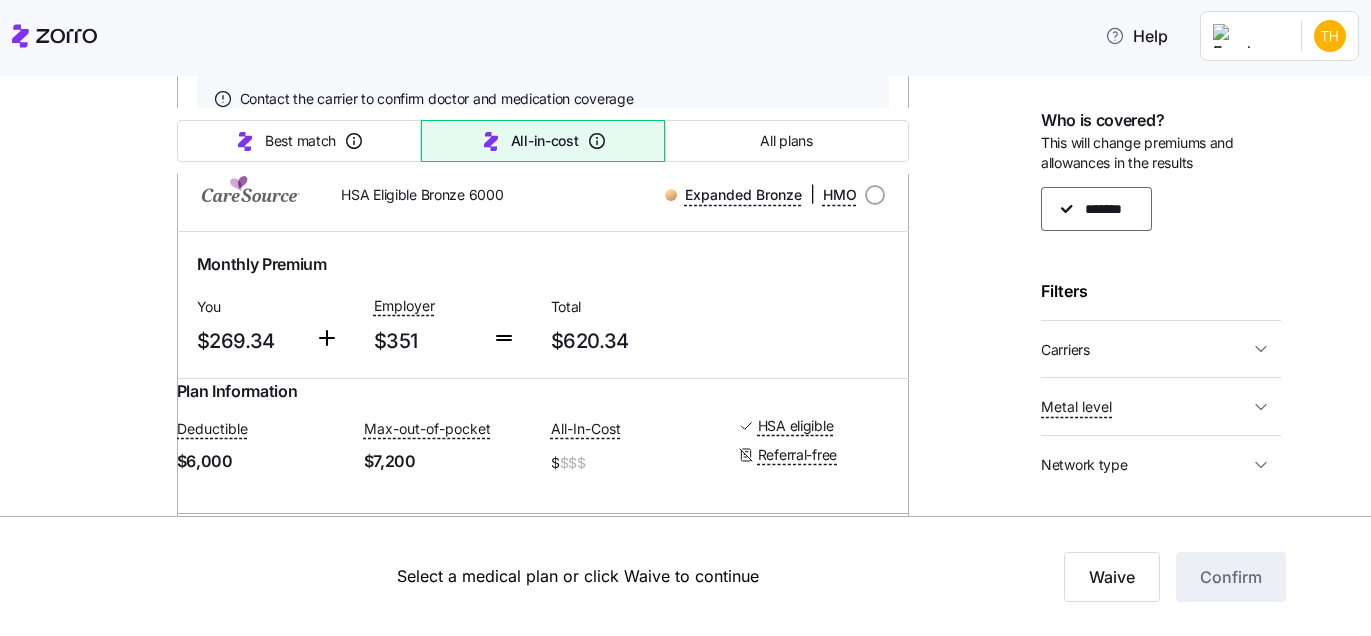 scroll, scrollTop: 0, scrollLeft: 0, axis: both 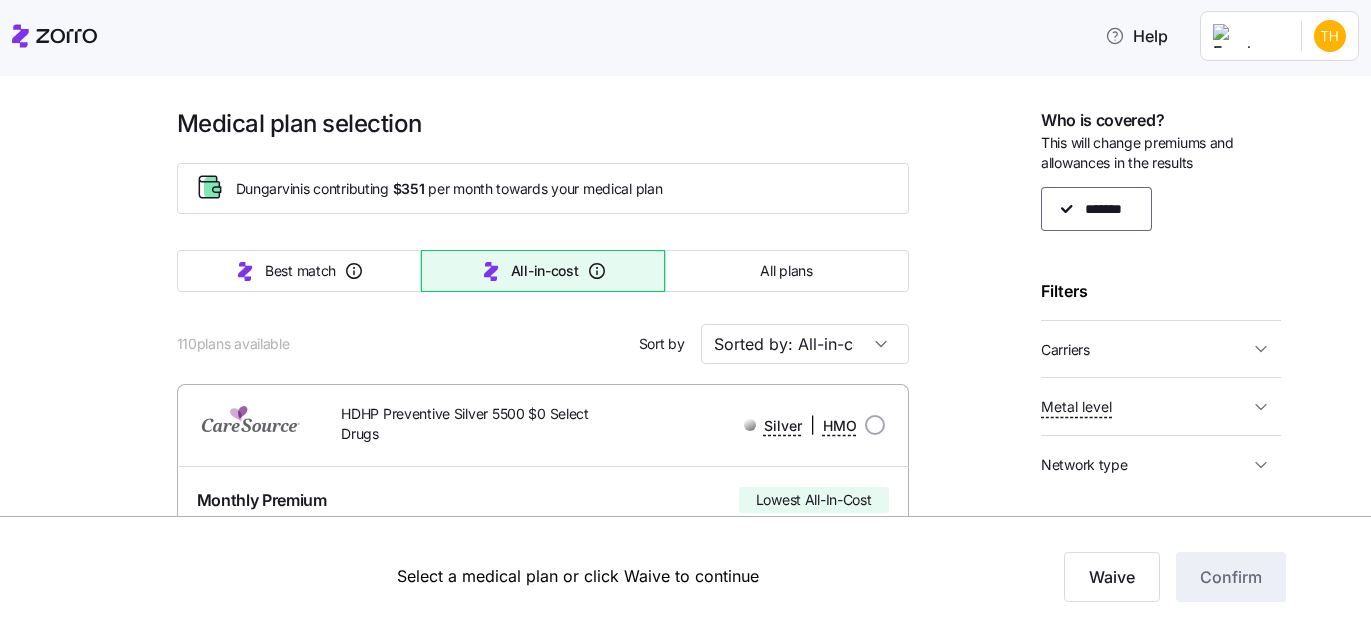 click on "Medical plan selection Dungarvin is contributing up to $[AMOUNT] towards your medical plan Best match All-in-cost All plans 110 plans available Sort by Sorted by: All-in-cost HDHP Preventive Silver 5500 $0 Select Drugs Silver | HMO Monthly Premium Lowest All-In-Cost You $[AMOUNT] Employer $[AMOUNT] Total $[AMOUNT] Plan Information Deductible $5,500 Max-out-of-pocket $5,500 All-In-Cost $ $$$ HSA eligible Referral-free [CITY] [LASTNAME] , [DATE] , [NUMBER] [STREET], [CITY], [STATE] ; Who is covered: Me ; Employer contribution: up to $[AMOUNT] Medical Plan HDHP Preventive Silver 5500 $0 Select Drugs Silver | HMO Summary of benefits Select Lowest All-In-Cost Premium Total Premium $[AMOUNT] After allowance $[AMOUNT] Deductible Individual: Medical $5,500 Individual: Drug 0 Family: Medical $11,000 Family: Drug 0 Max Out of Pocket Individual: Medical $5,500 Individual: Drug 0 Family: Medical $11,000 Family: Drug 0 HSA Eligible HSA Eligible Yes Doctor visits Primary Care Specialist Urgent Care Visits 6" at bounding box center [685, 356] 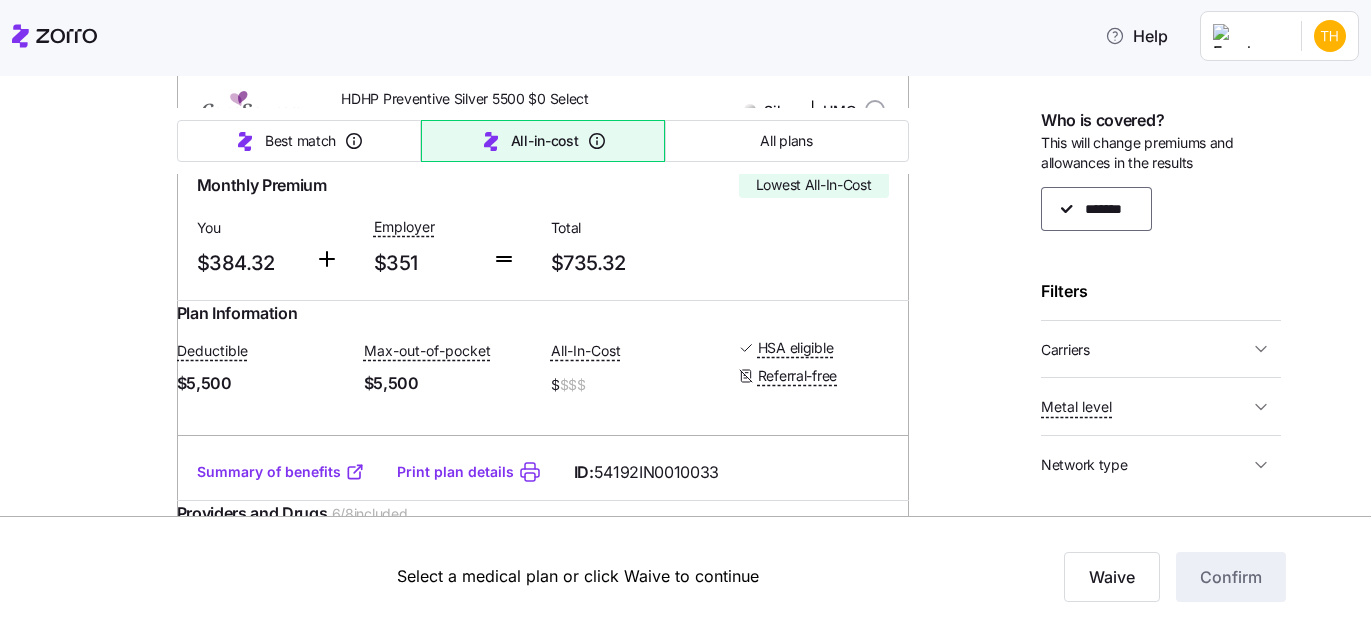 scroll, scrollTop: 304, scrollLeft: 0, axis: vertical 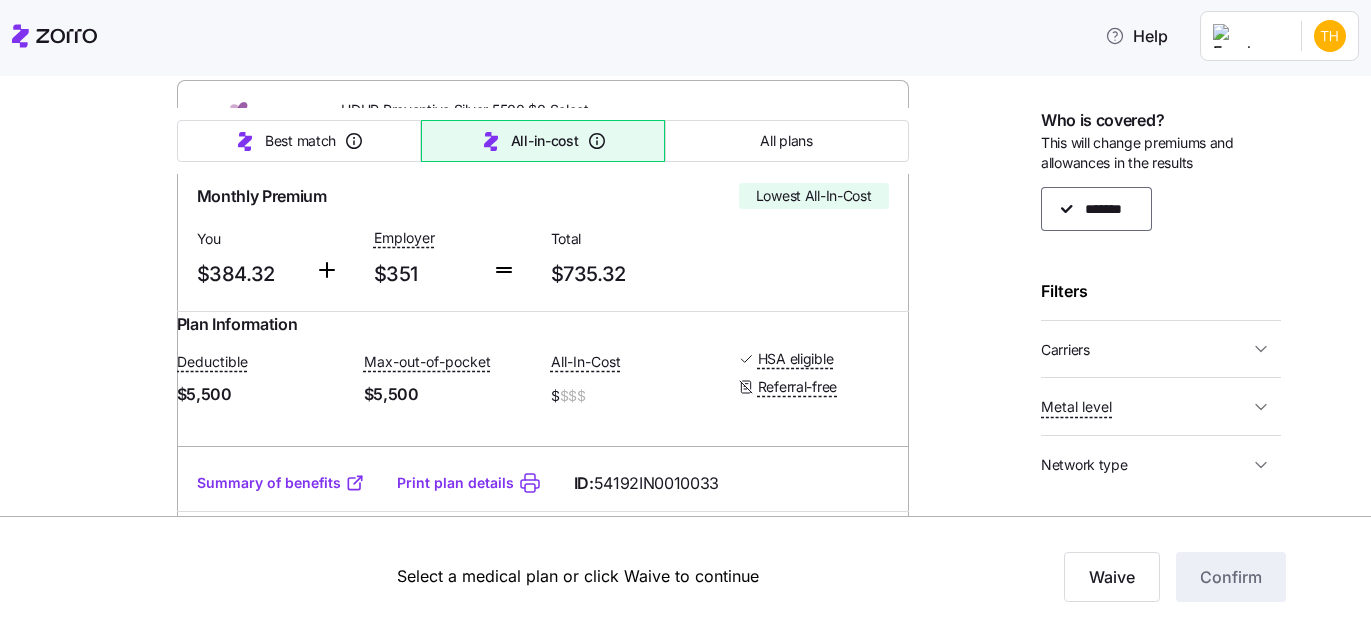 click on "Plan Information Deductible $[NUMBER] Max-out-of-pocket $[NUMBER] All-In-Cost $ $$$ HSA eligible Referral-free" at bounding box center (543, 383) 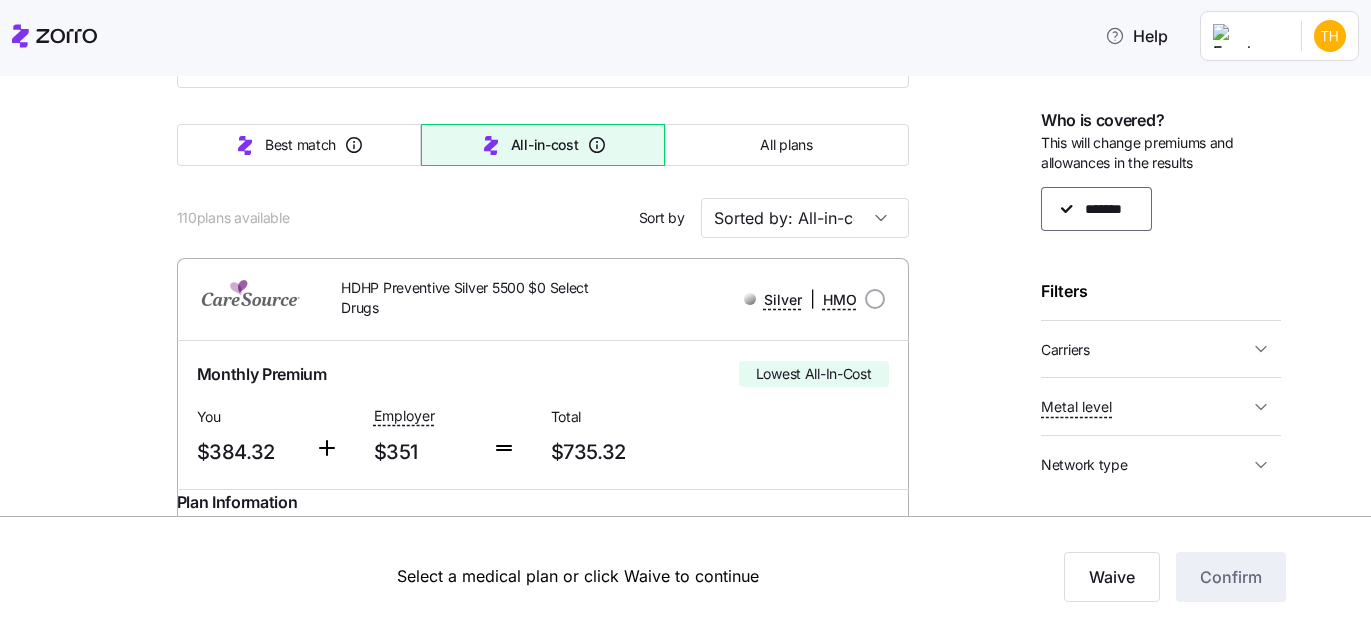 scroll, scrollTop: 148, scrollLeft: 0, axis: vertical 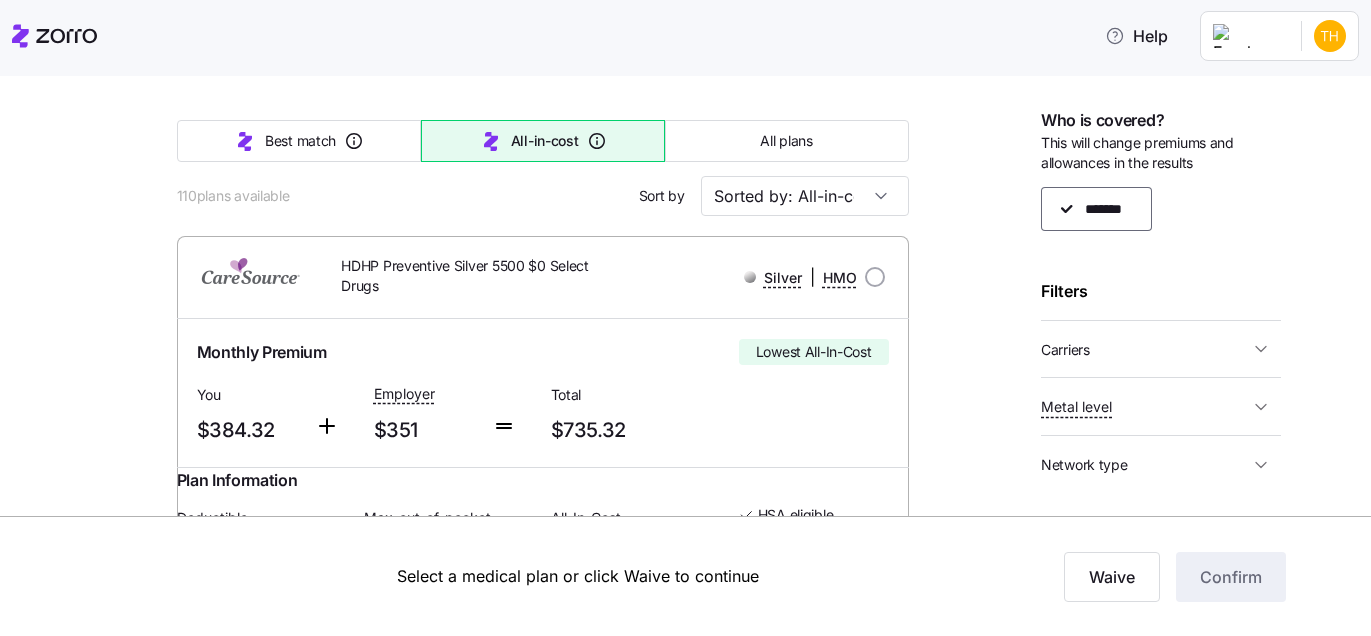 click on "Monthly Premium Lowest All-In-Cost You $[NUMBER] Employer $[NUMBER] Total $[NUMBER]" at bounding box center (543, 393) 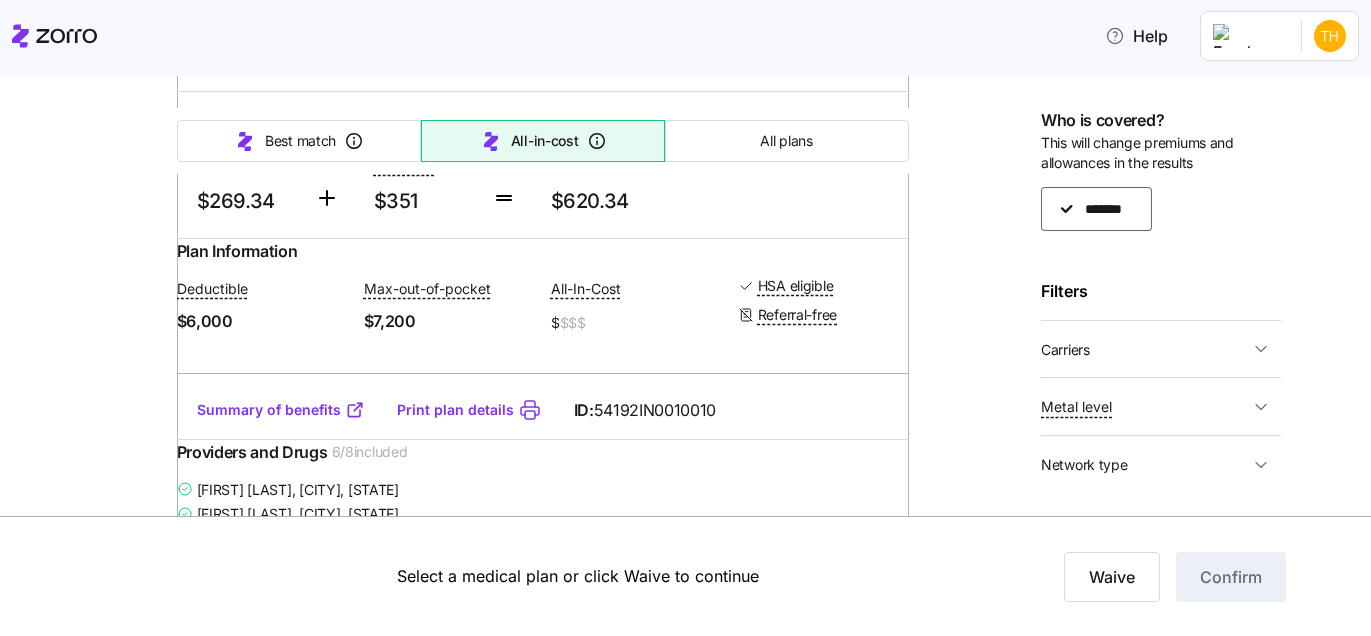 scroll, scrollTop: 1874, scrollLeft: 0, axis: vertical 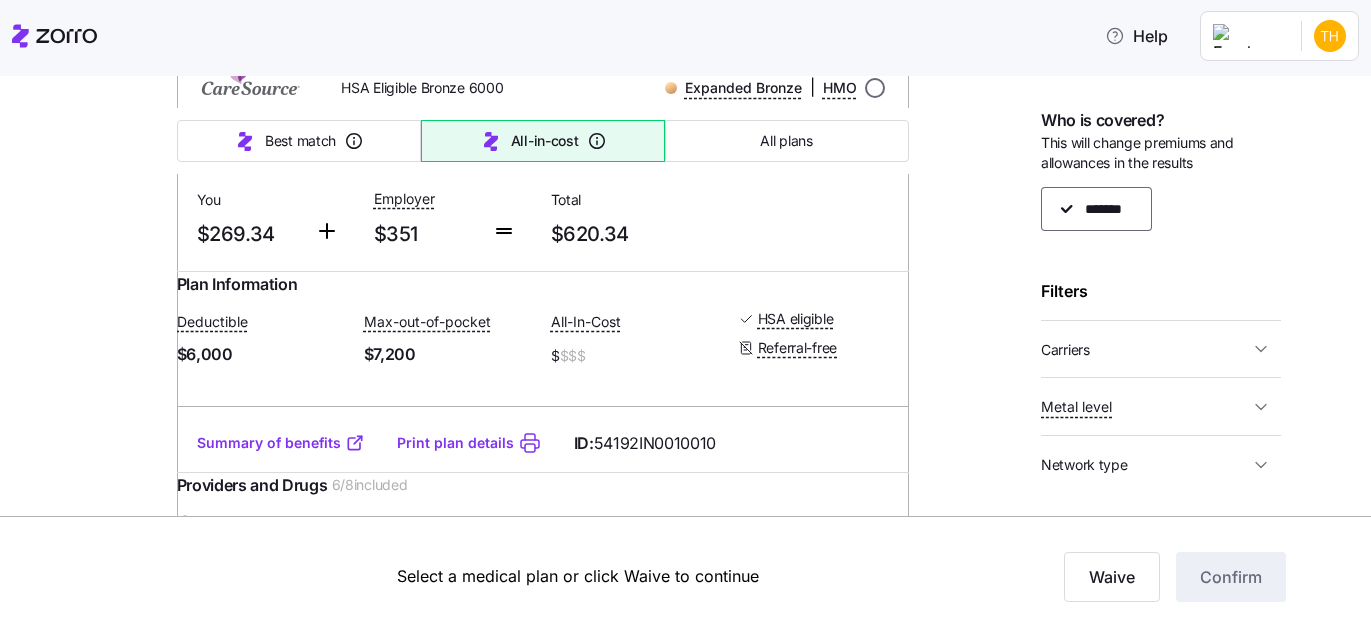 click at bounding box center (875, 88) 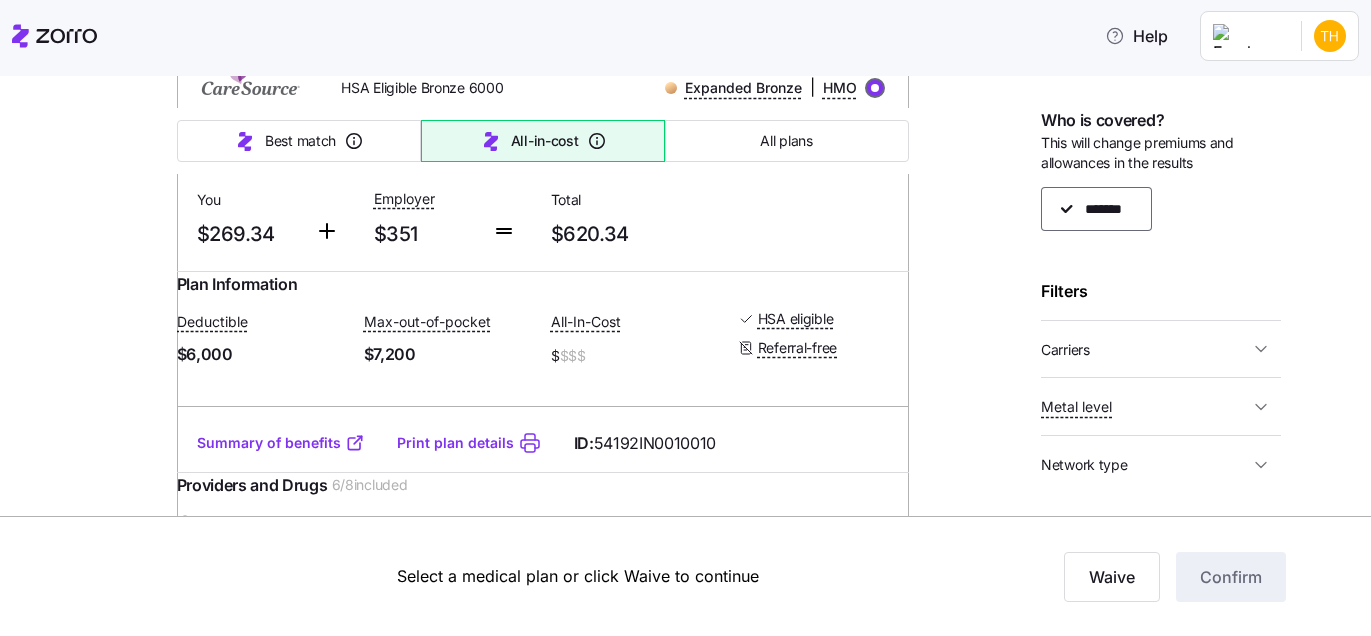 radio on "true" 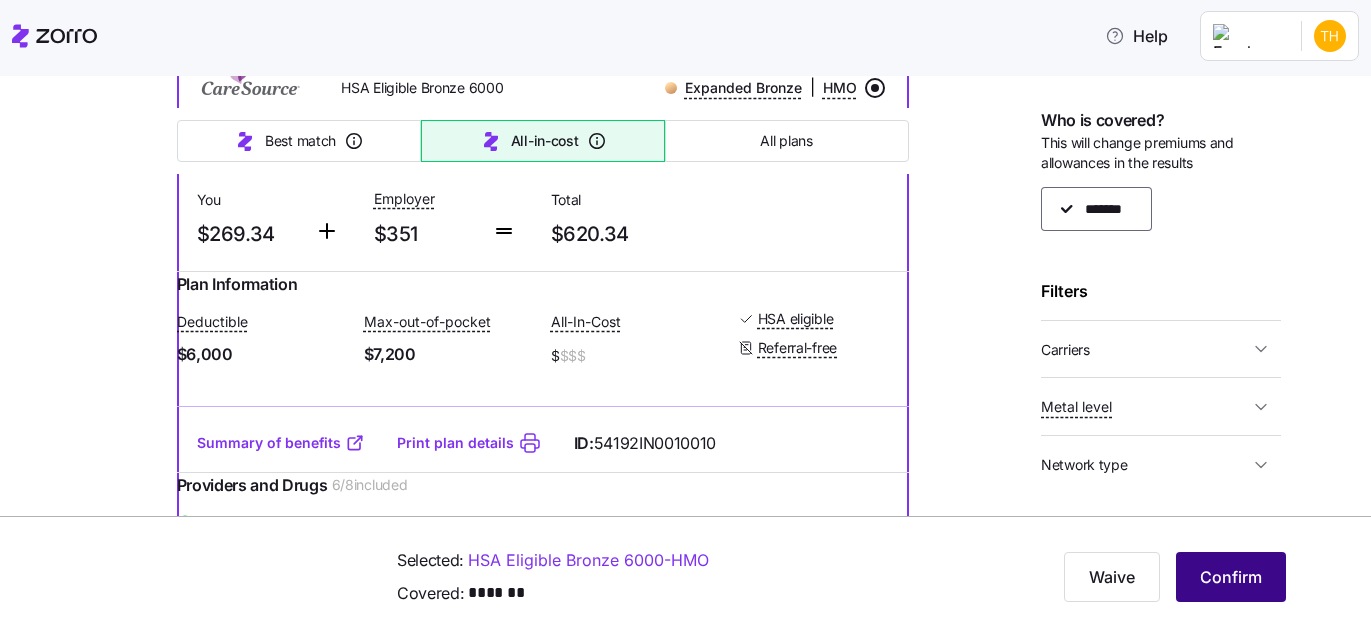 click on "Confirm" at bounding box center [1231, 577] 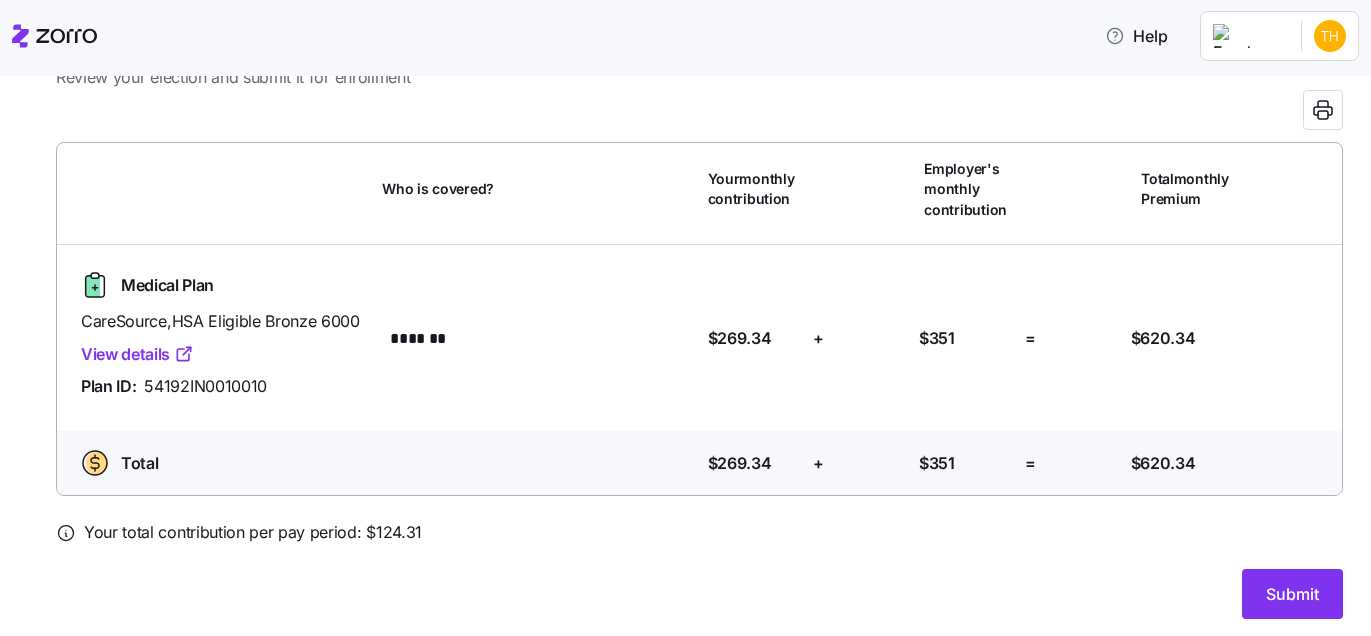 scroll, scrollTop: 87, scrollLeft: 0, axis: vertical 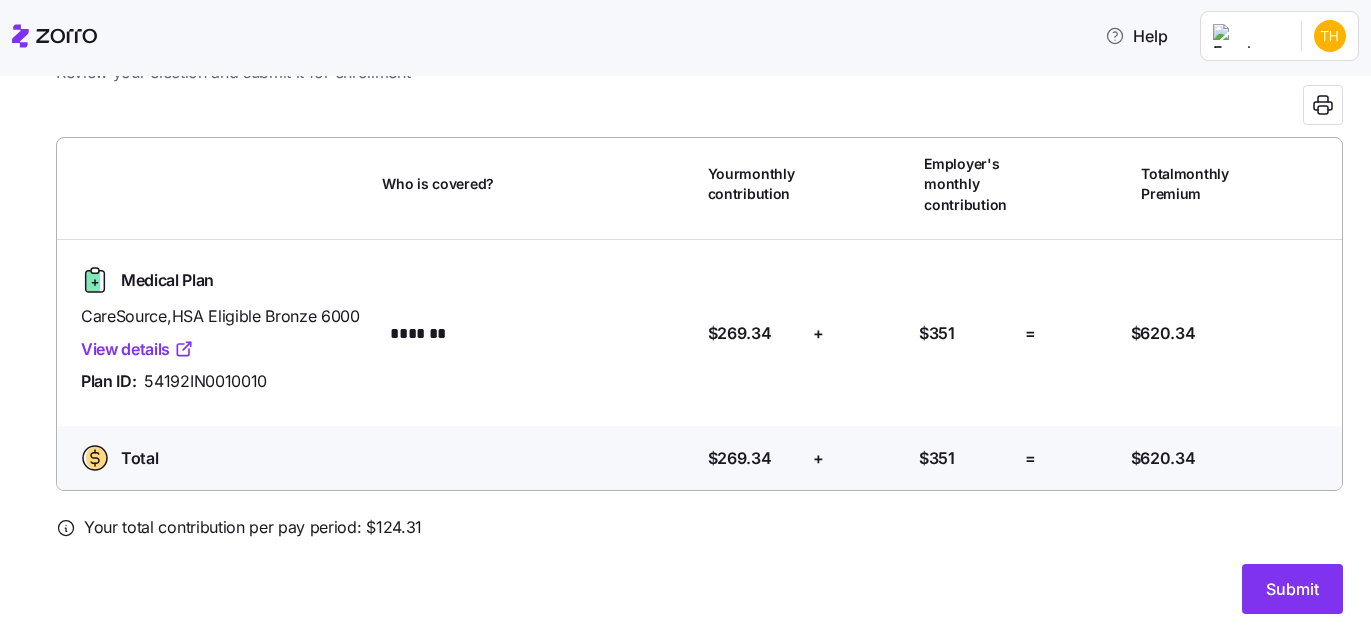 click on "View details" at bounding box center [137, 349] 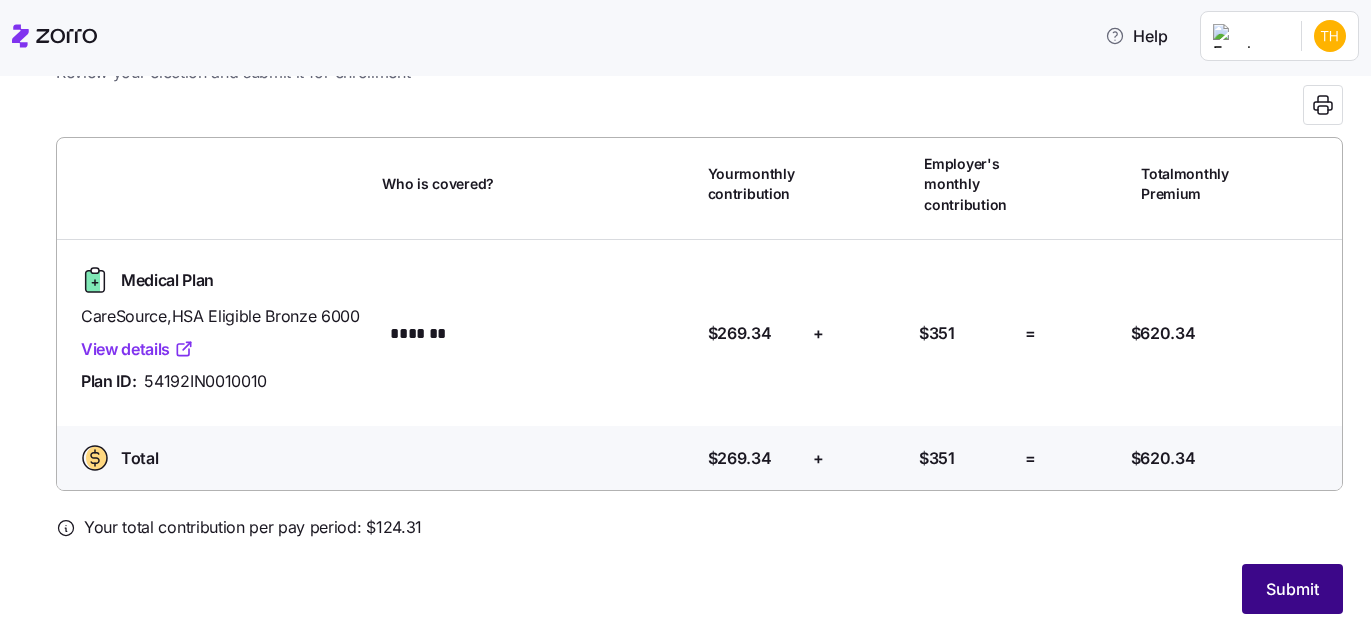 click on "Submit" at bounding box center (1292, 589) 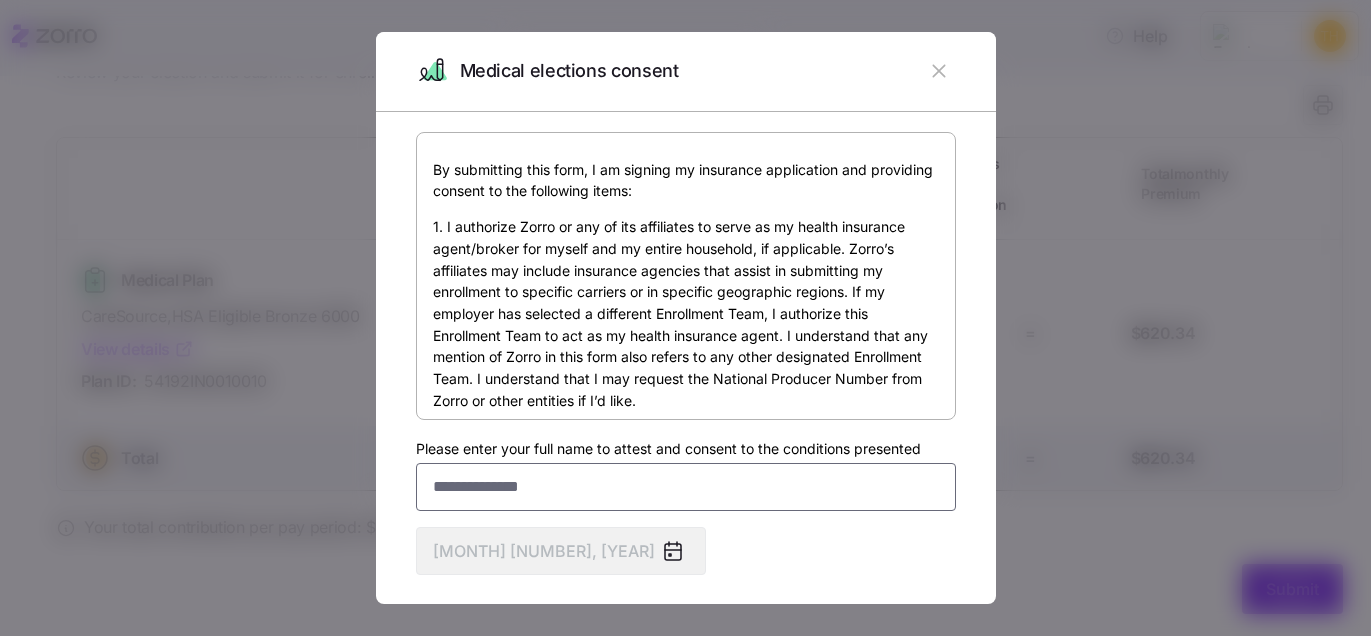 click on "Please enter your full name to attest and consent to the conditions presented" at bounding box center (686, 487) 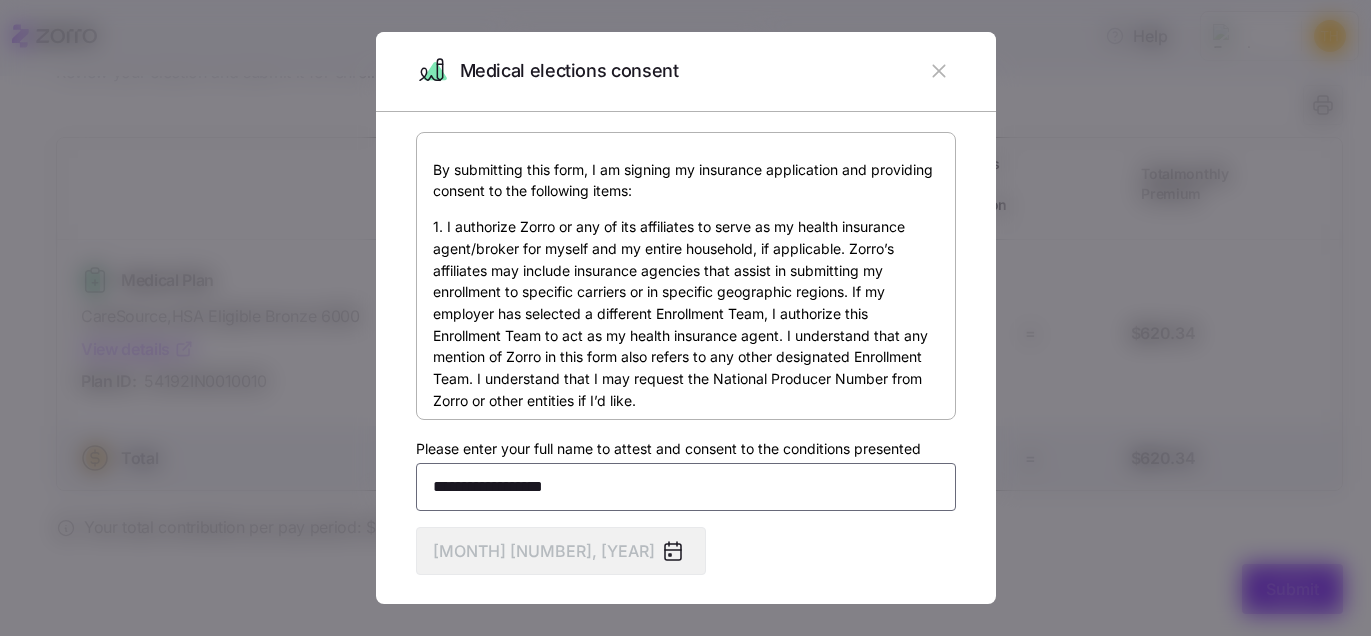 type on "**********" 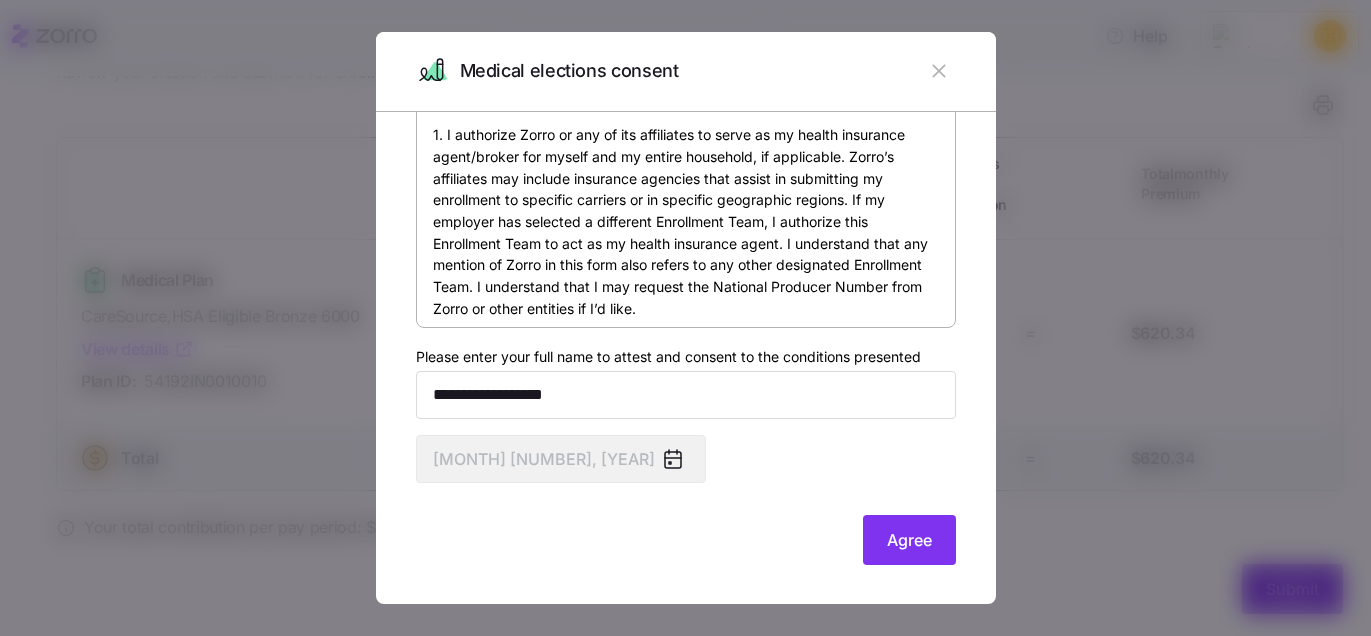 scroll, scrollTop: 96, scrollLeft: 0, axis: vertical 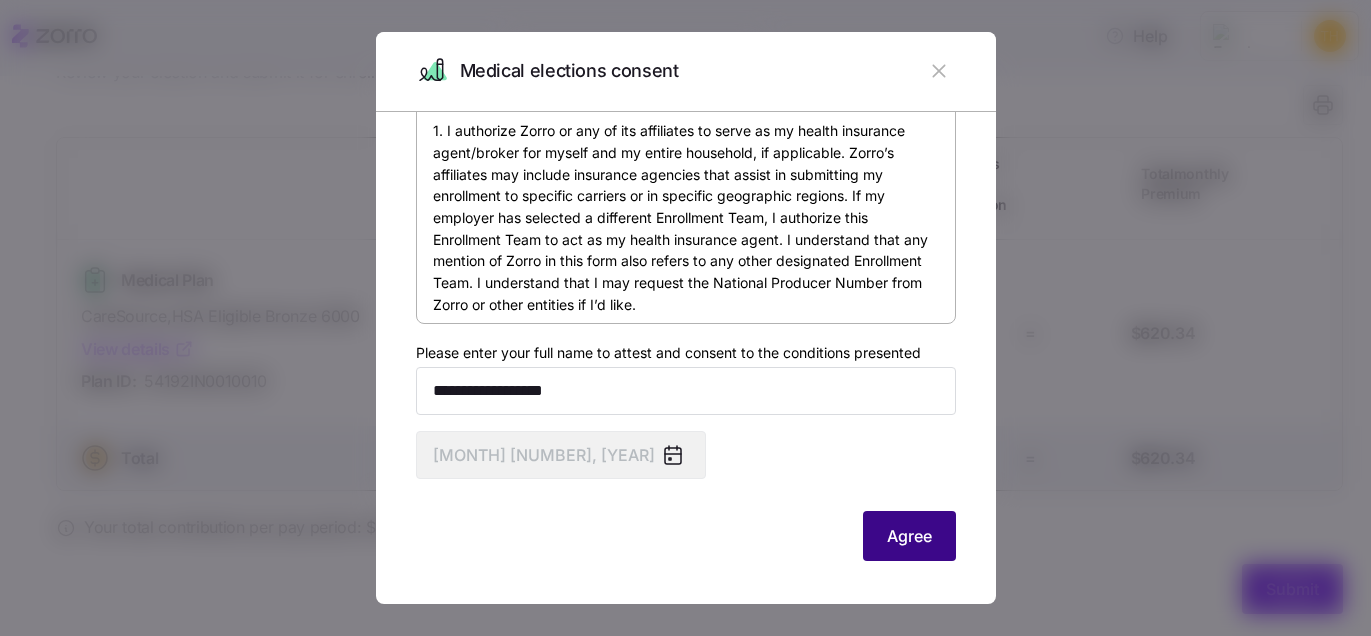 click on "Agree" at bounding box center [909, 536] 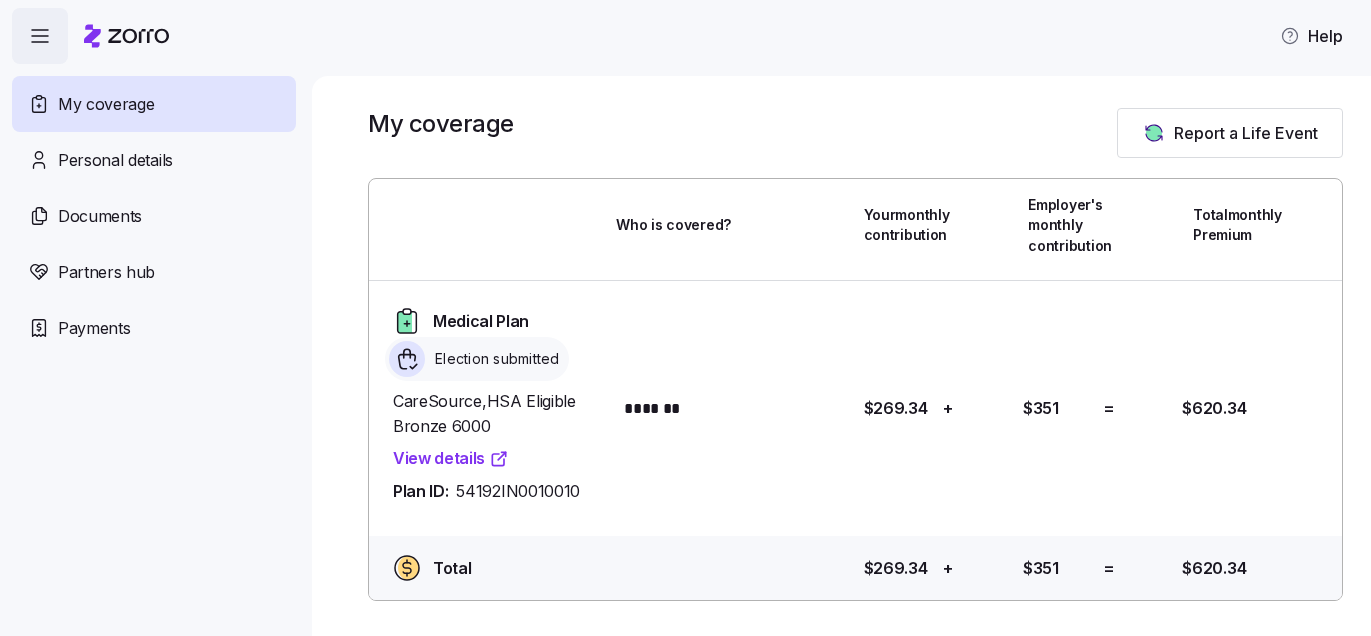 scroll, scrollTop: 0, scrollLeft: 0, axis: both 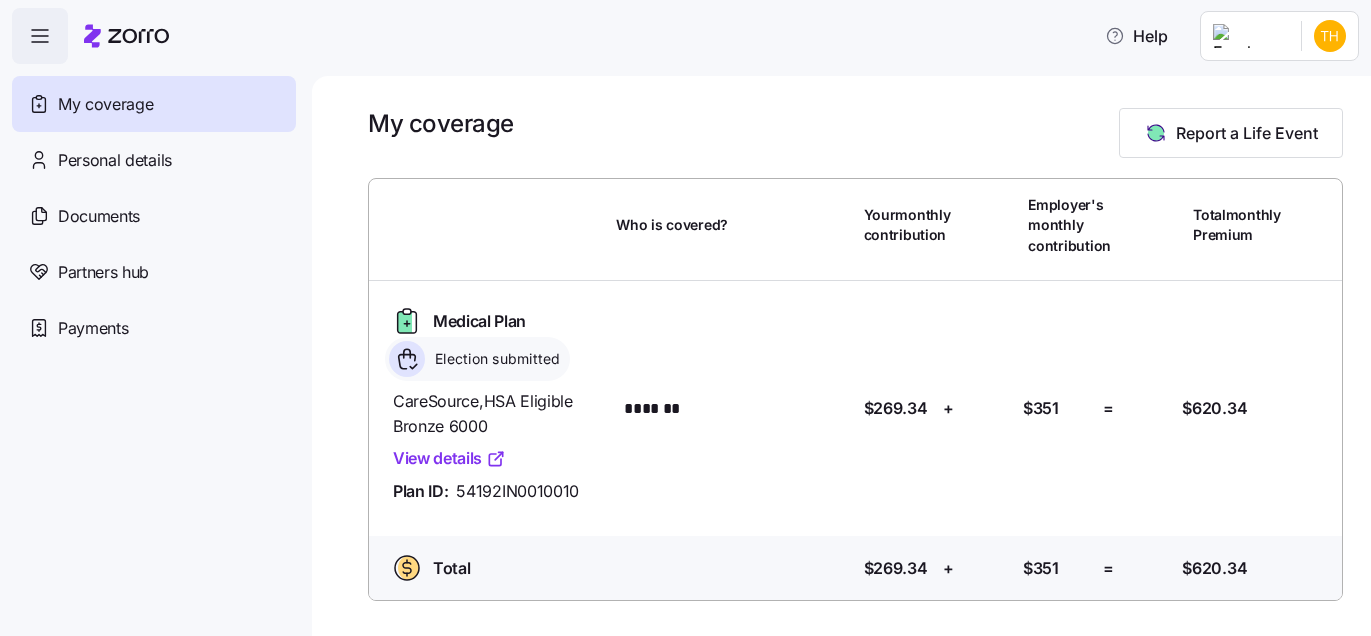 click on "View details" at bounding box center (449, 458) 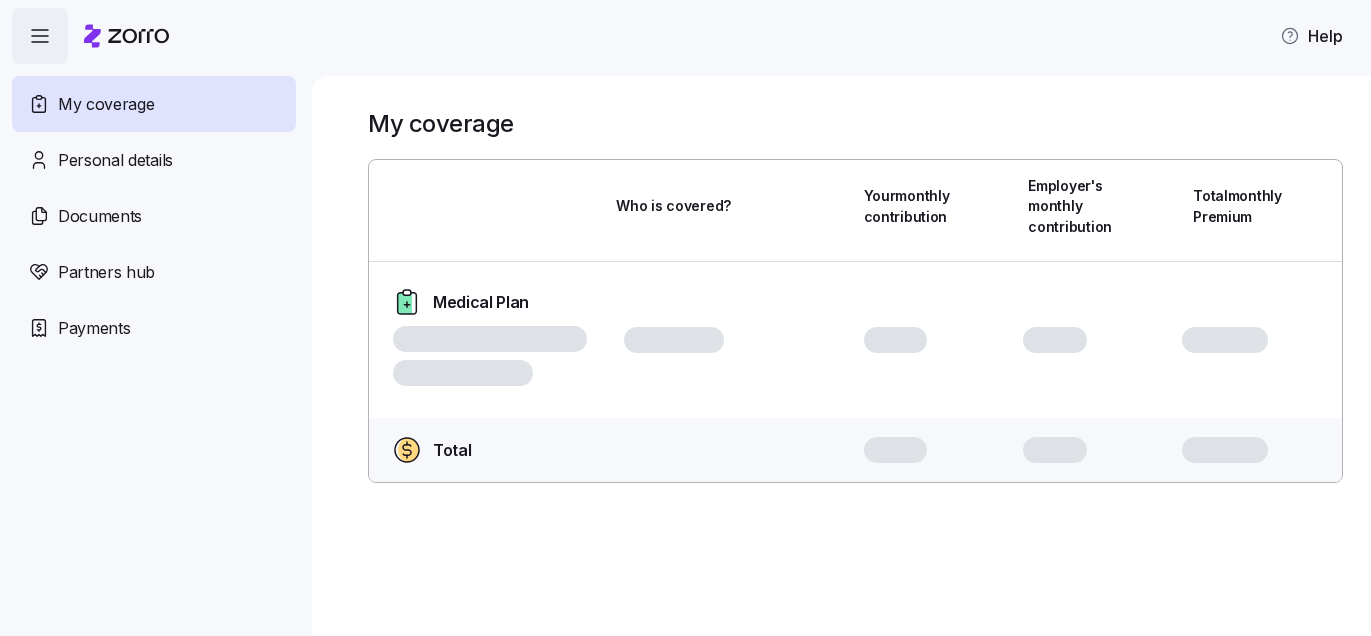 scroll, scrollTop: 0, scrollLeft: 0, axis: both 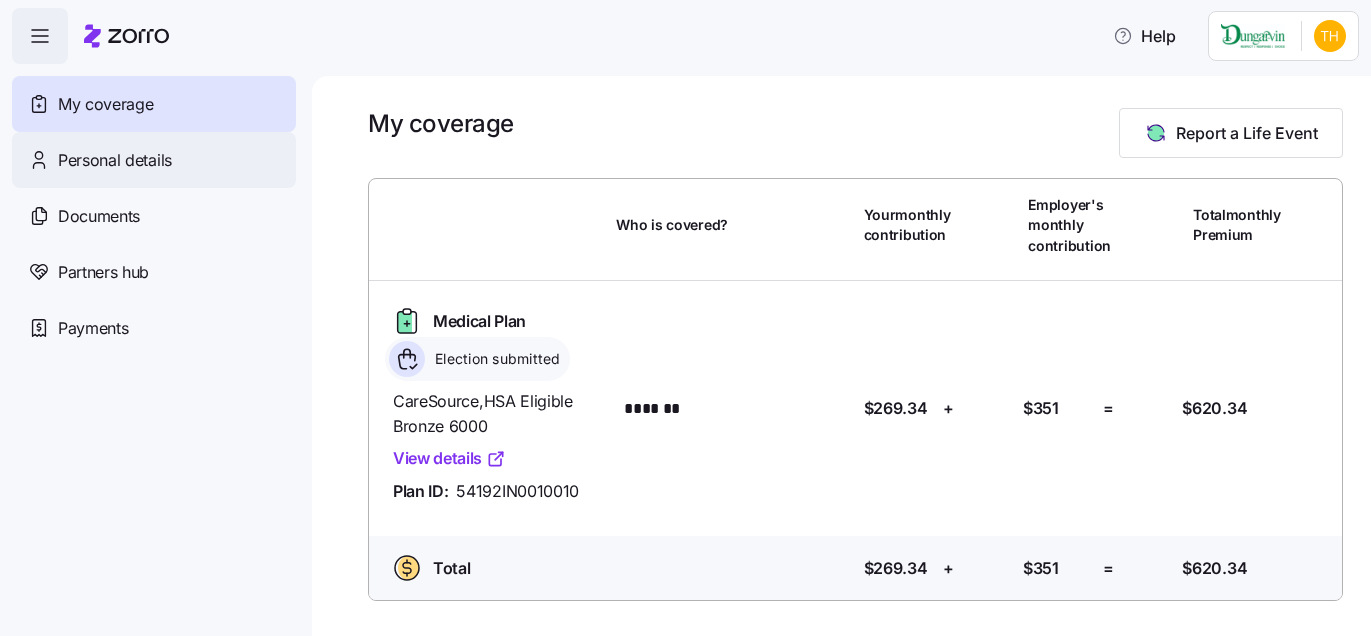 click on "Personal details" at bounding box center [115, 160] 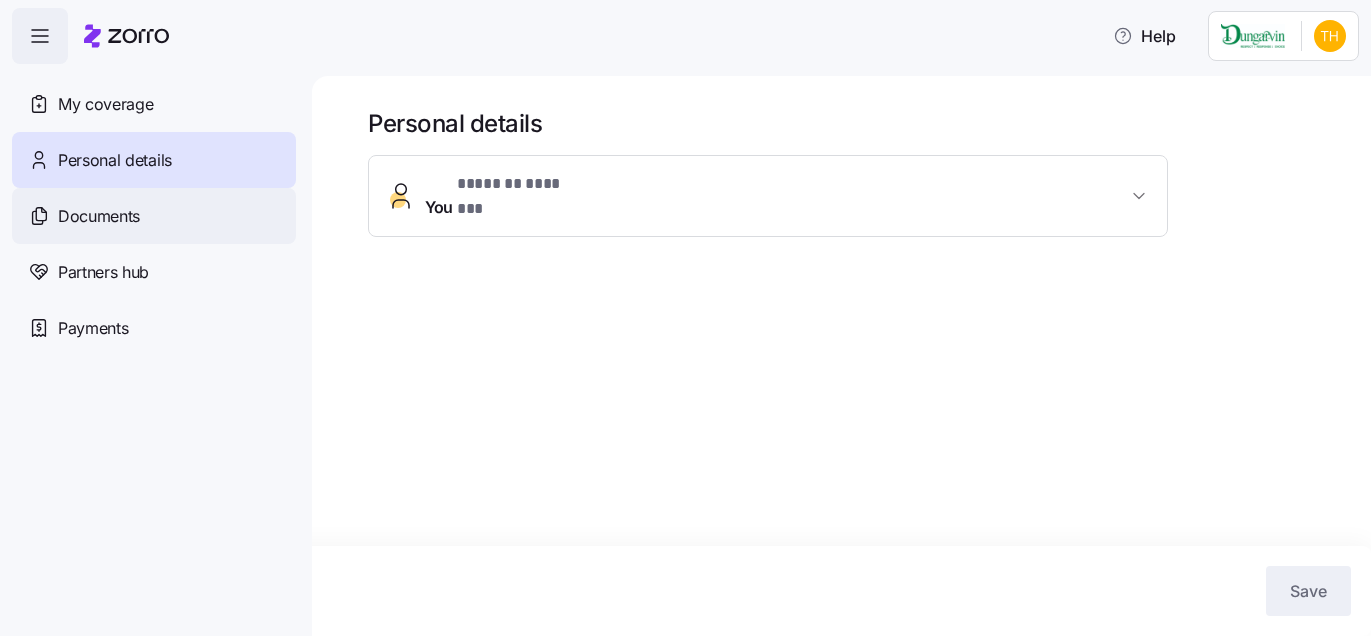 click on "Documents" at bounding box center (99, 216) 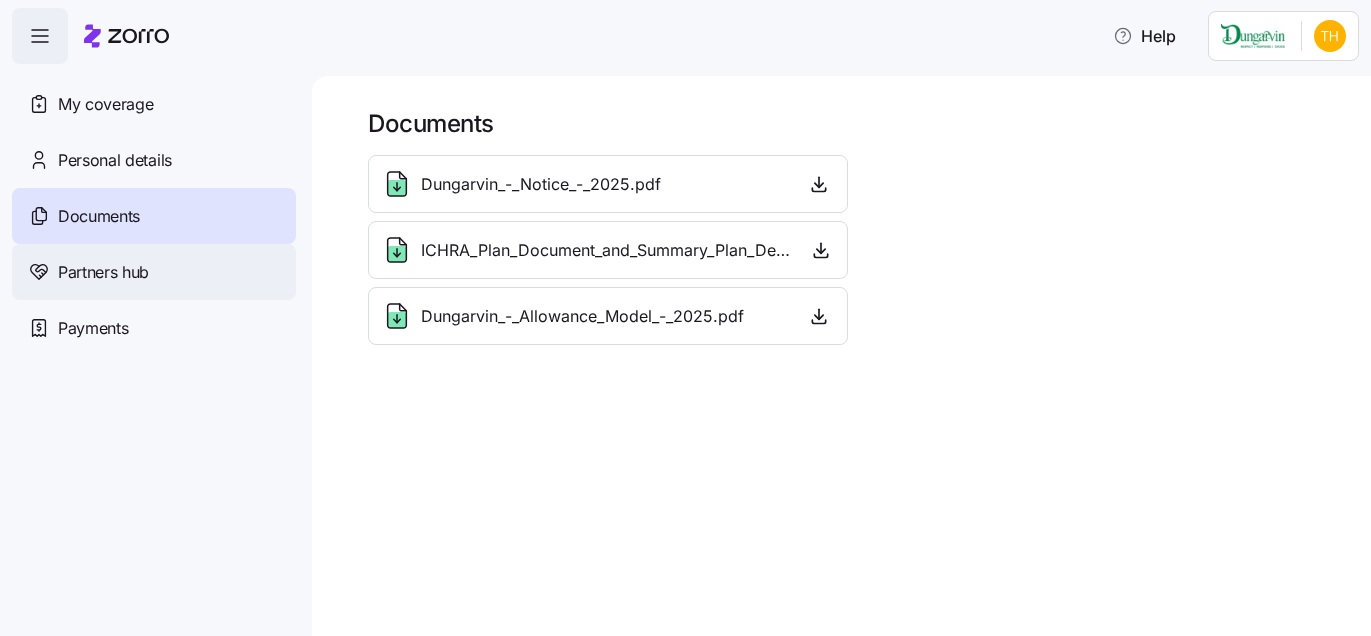 click on "Partners hub" at bounding box center (103, 272) 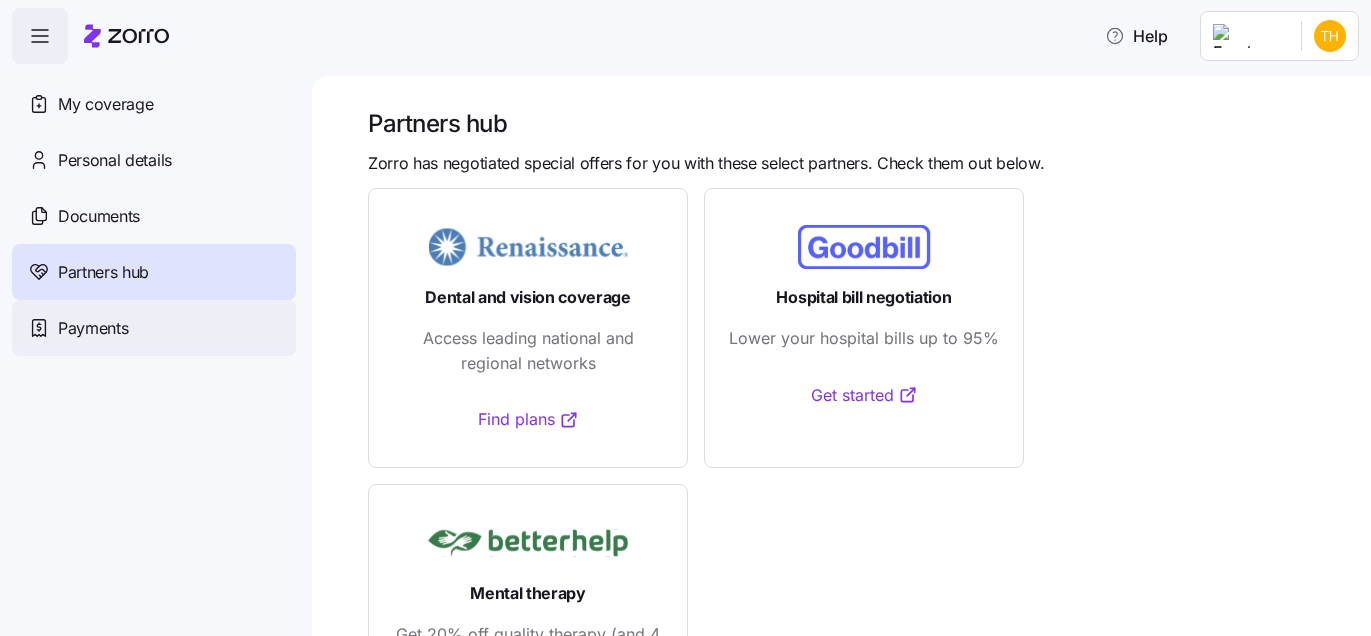 click on "Payments" at bounding box center [93, 328] 